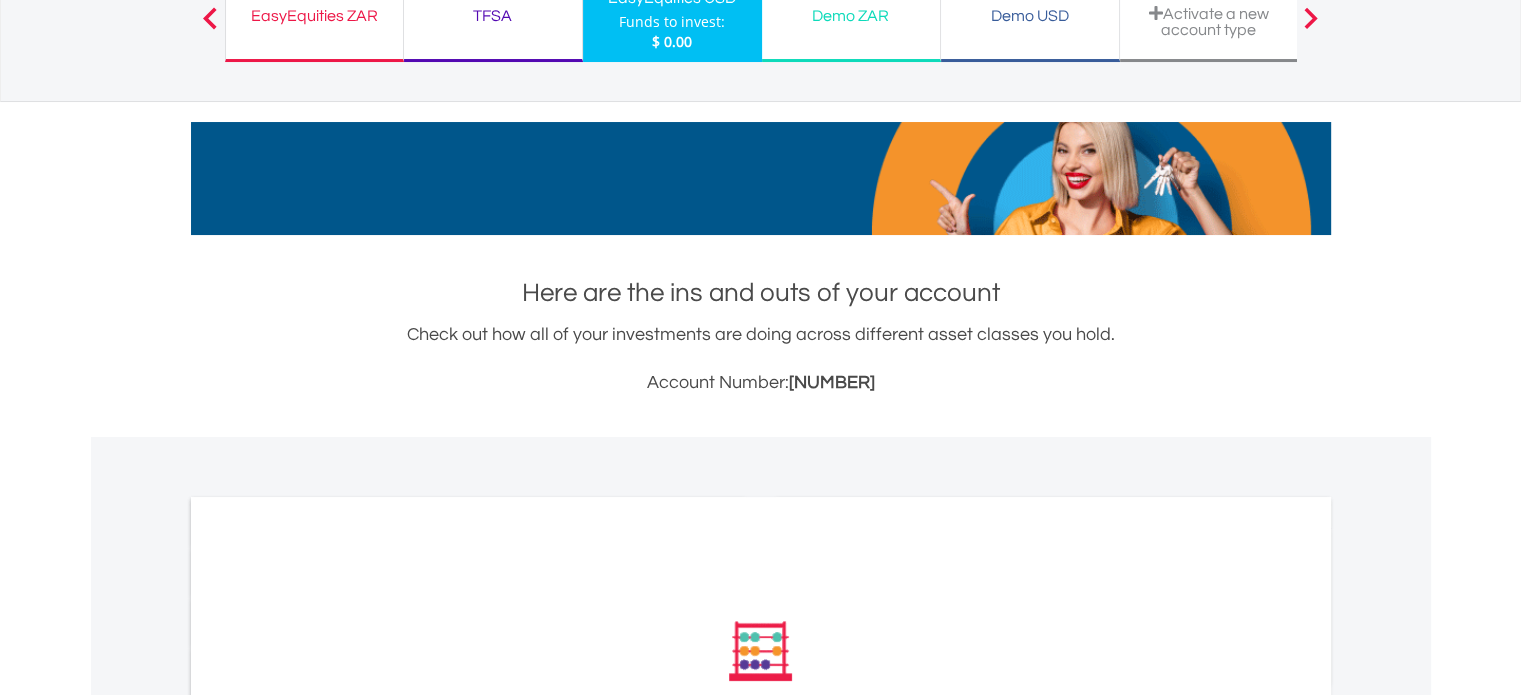 scroll, scrollTop: 300, scrollLeft: 0, axis: vertical 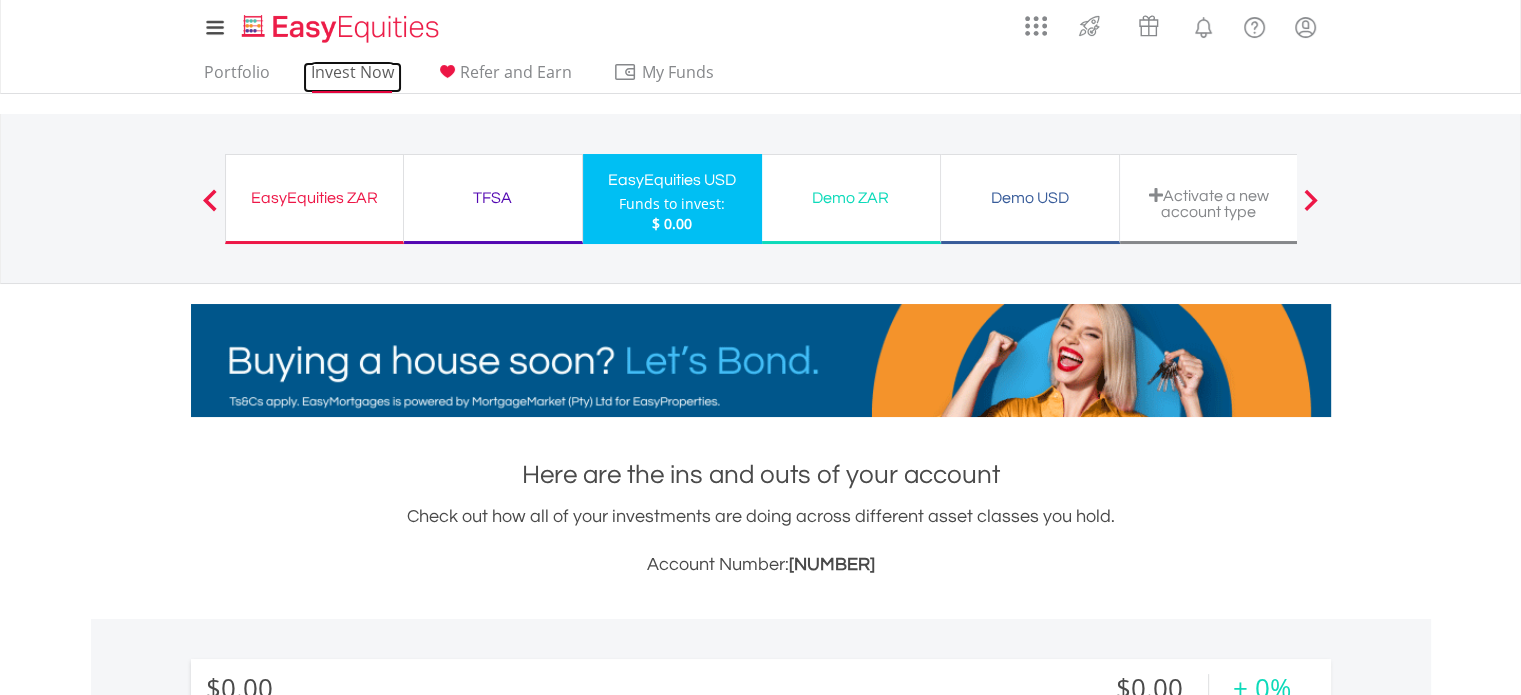 click on "Invest Now" at bounding box center [352, 77] 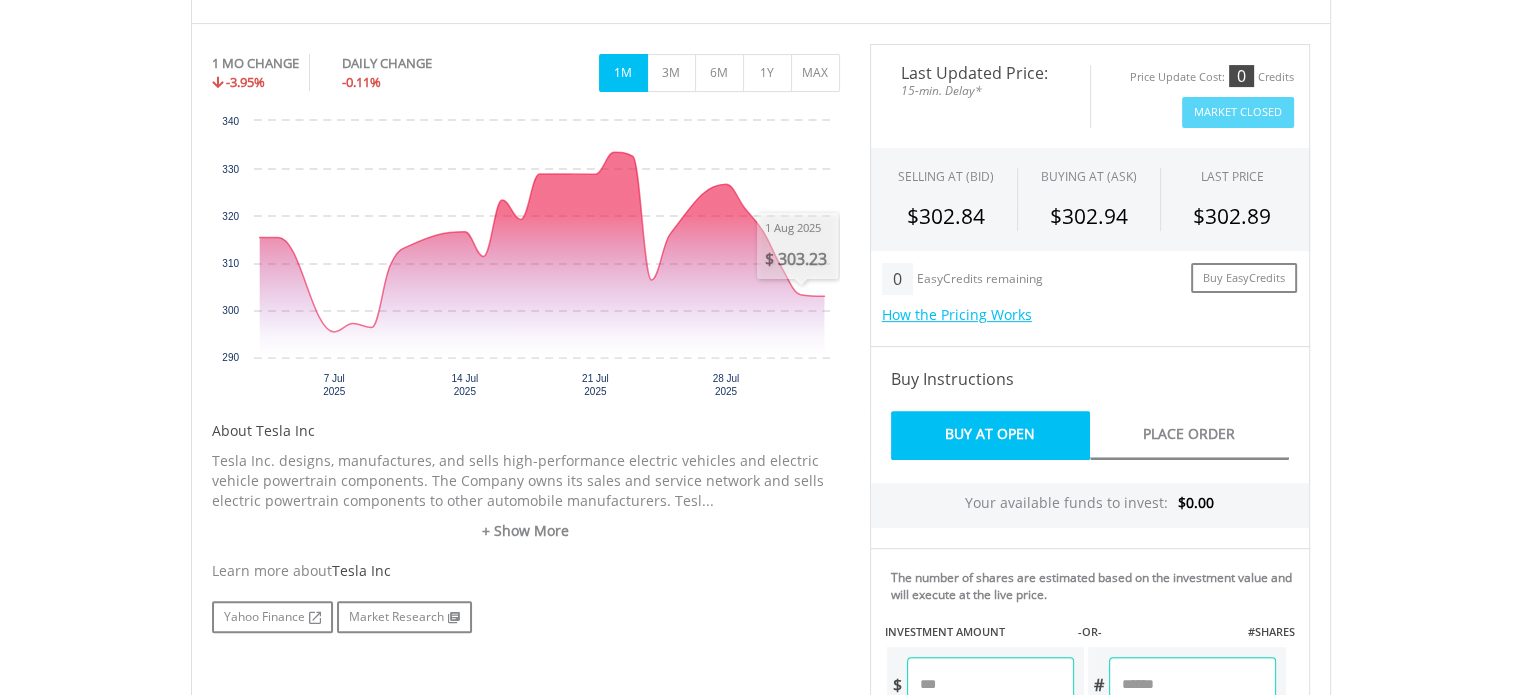 scroll, scrollTop: 500, scrollLeft: 0, axis: vertical 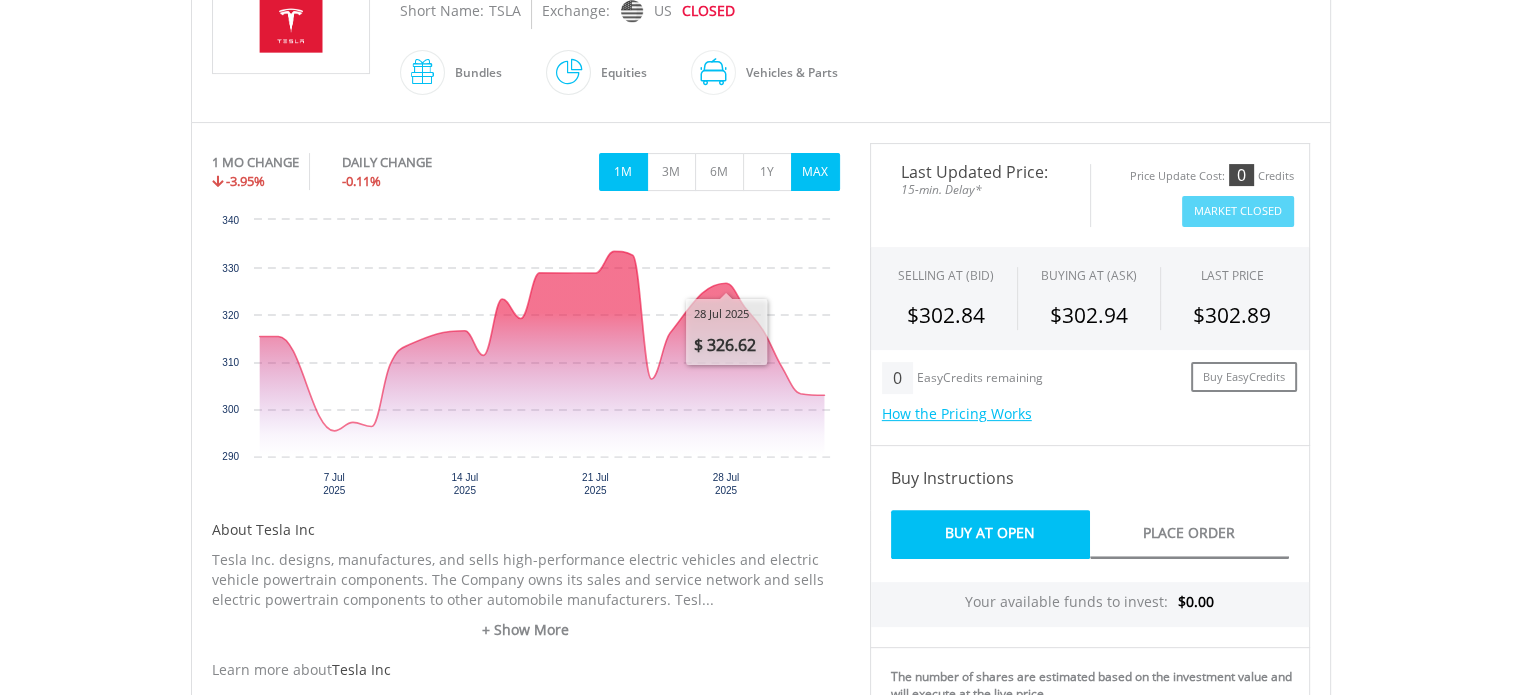 click on "MAX" at bounding box center [815, 172] 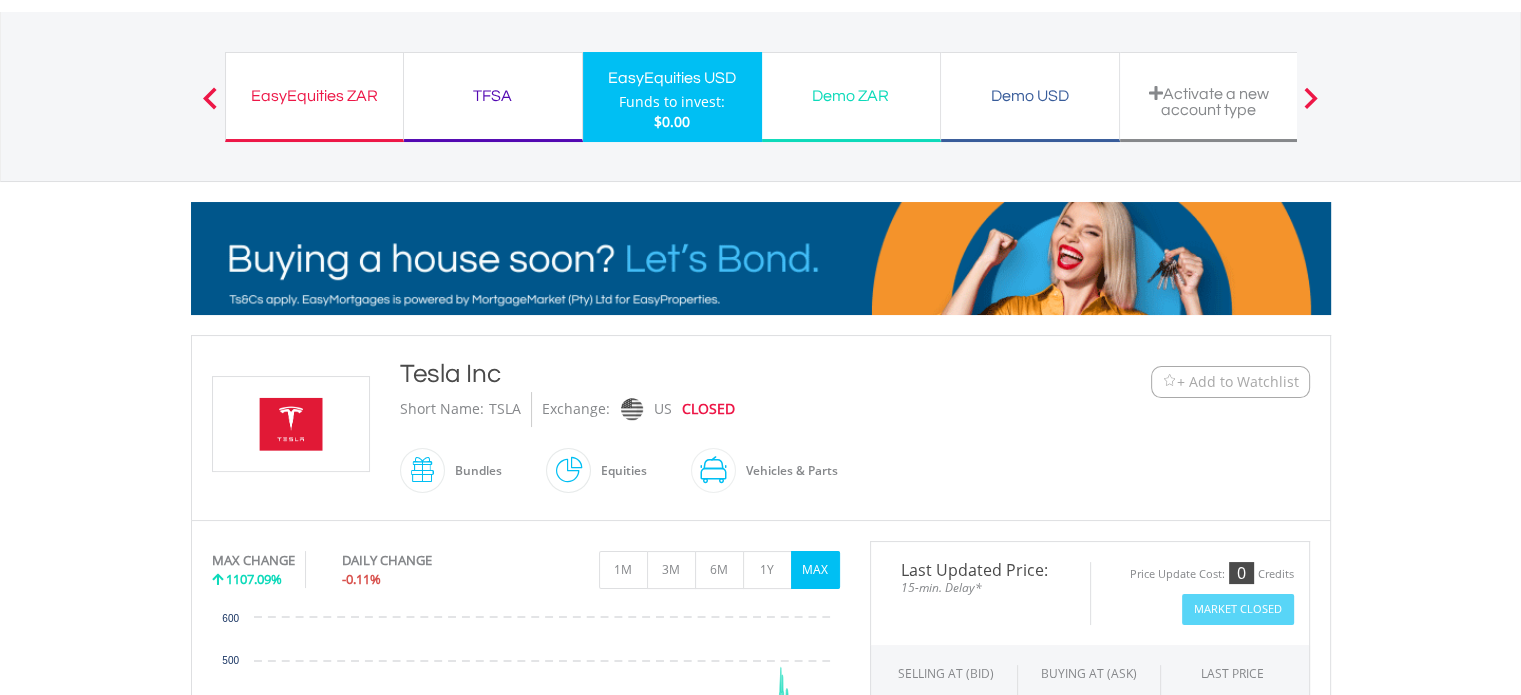 scroll, scrollTop: 100, scrollLeft: 0, axis: vertical 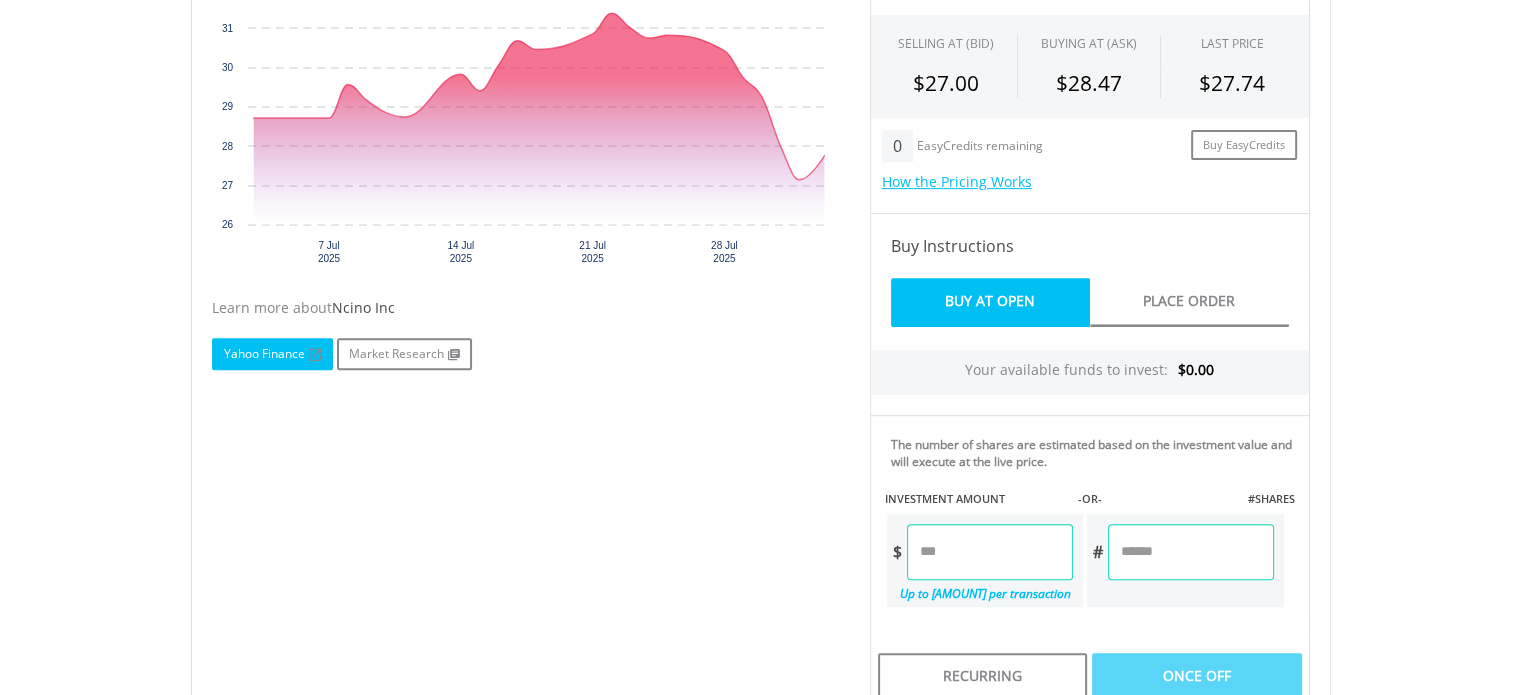 click at bounding box center (313, 355) 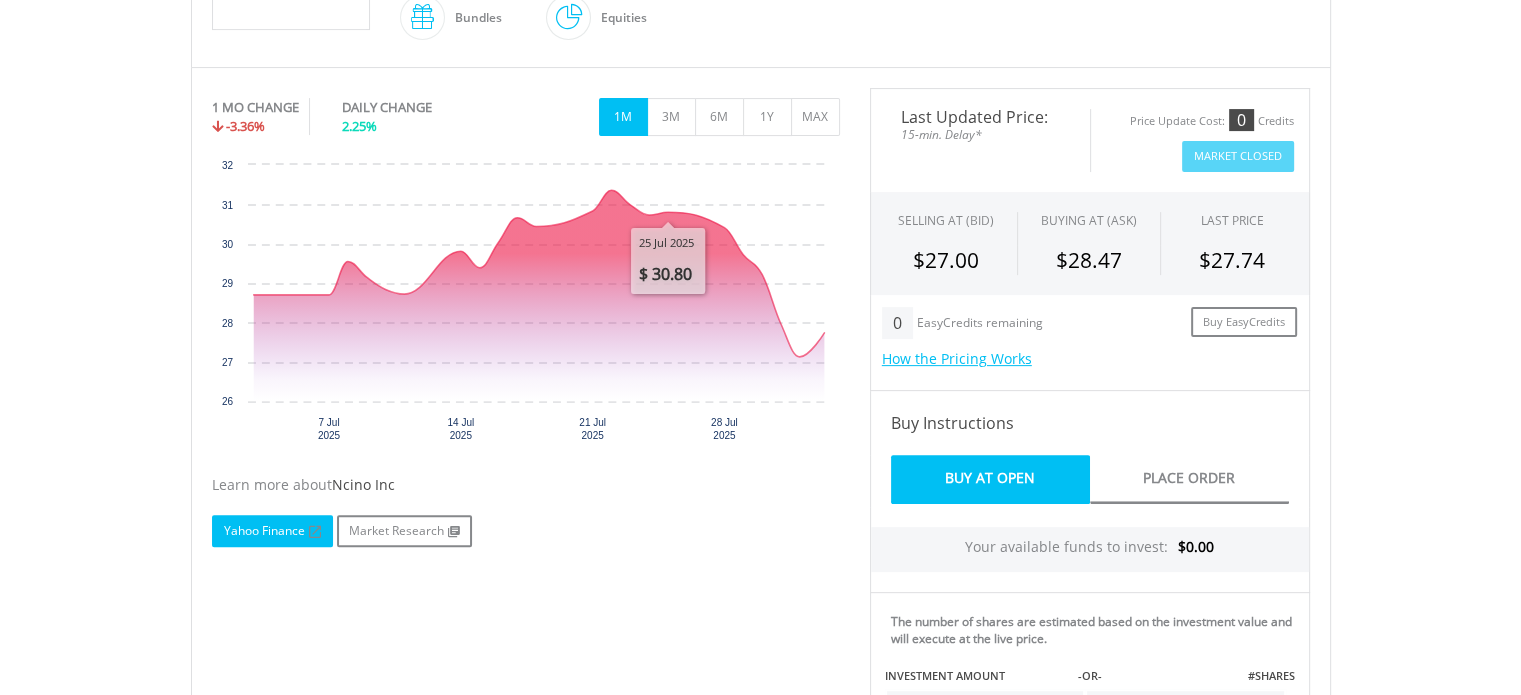 scroll, scrollTop: 332, scrollLeft: 0, axis: vertical 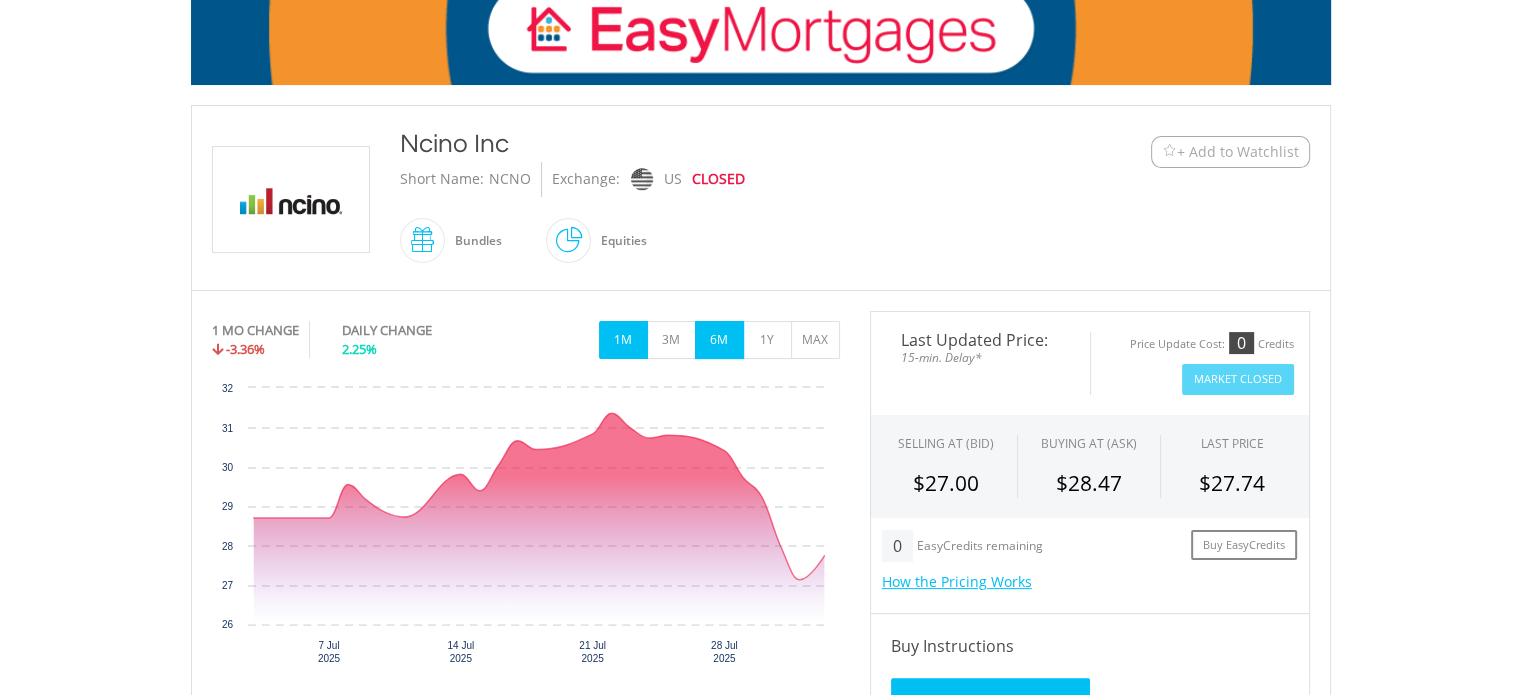 click on "6M" at bounding box center [719, 340] 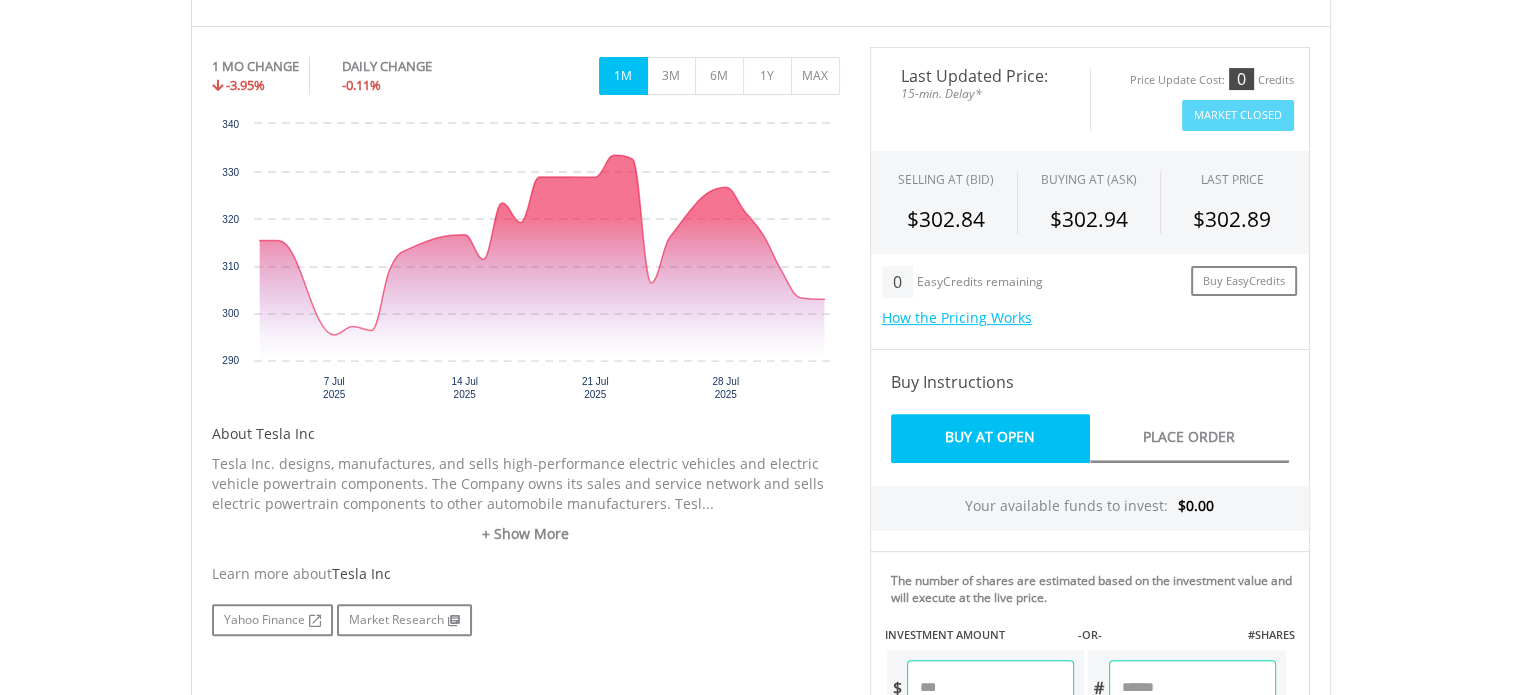 scroll, scrollTop: 600, scrollLeft: 0, axis: vertical 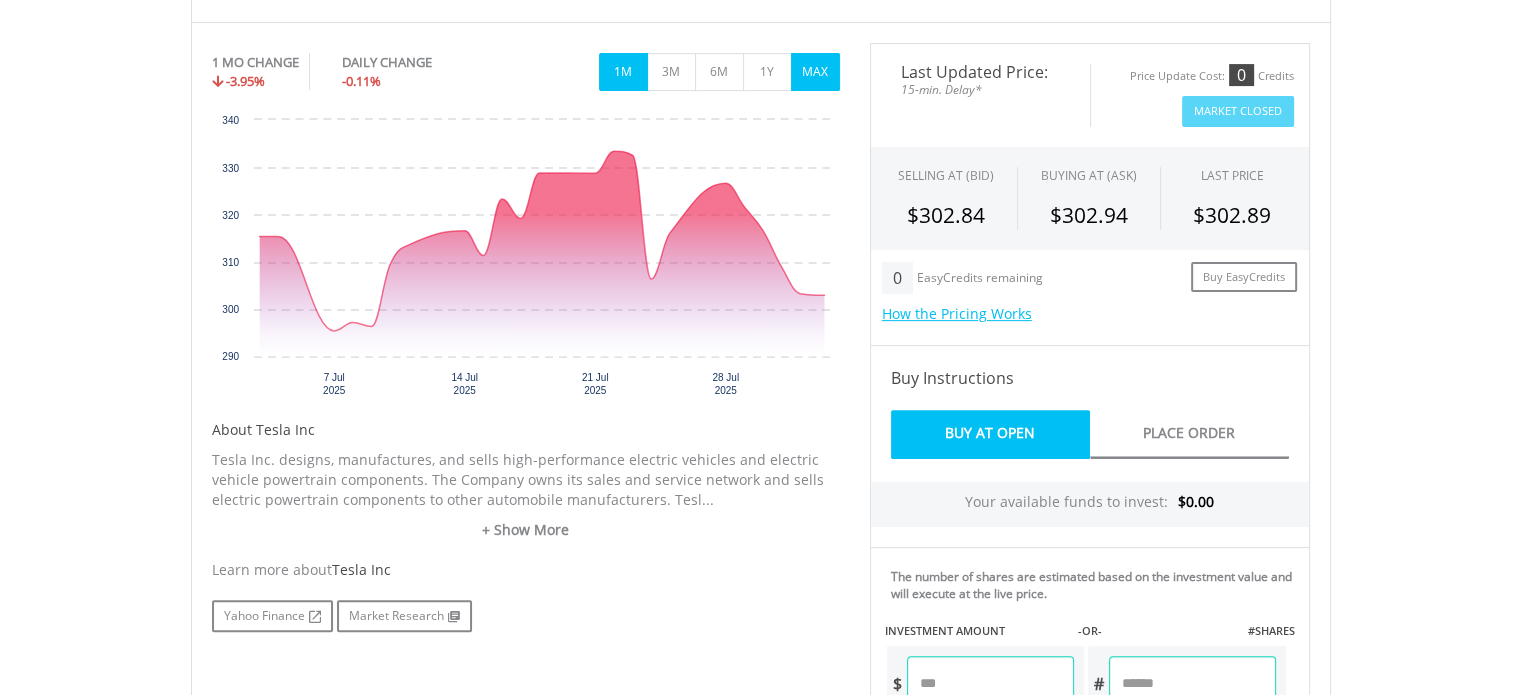 click on "MAX" at bounding box center [815, 72] 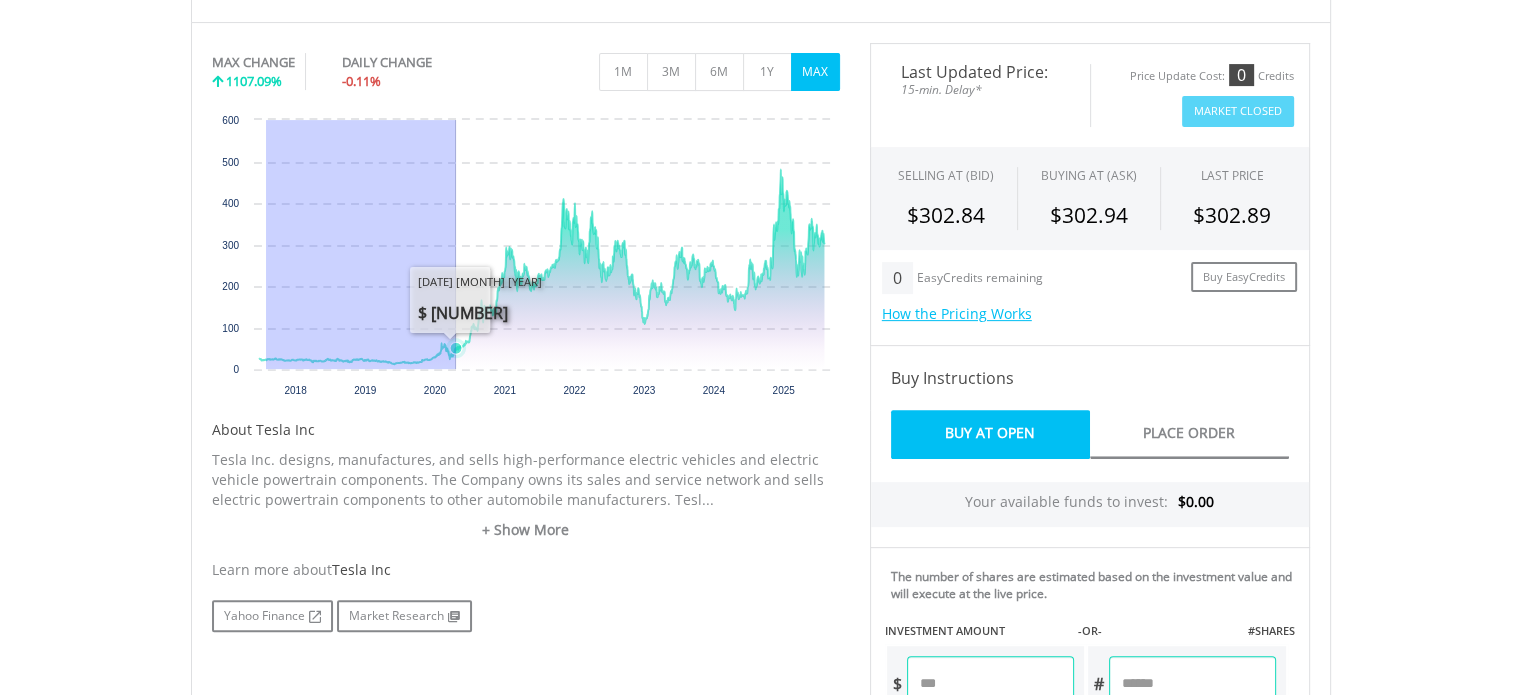 drag, startPoint x: 271, startPoint y: 364, endPoint x: 434, endPoint y: 331, distance: 166.30695 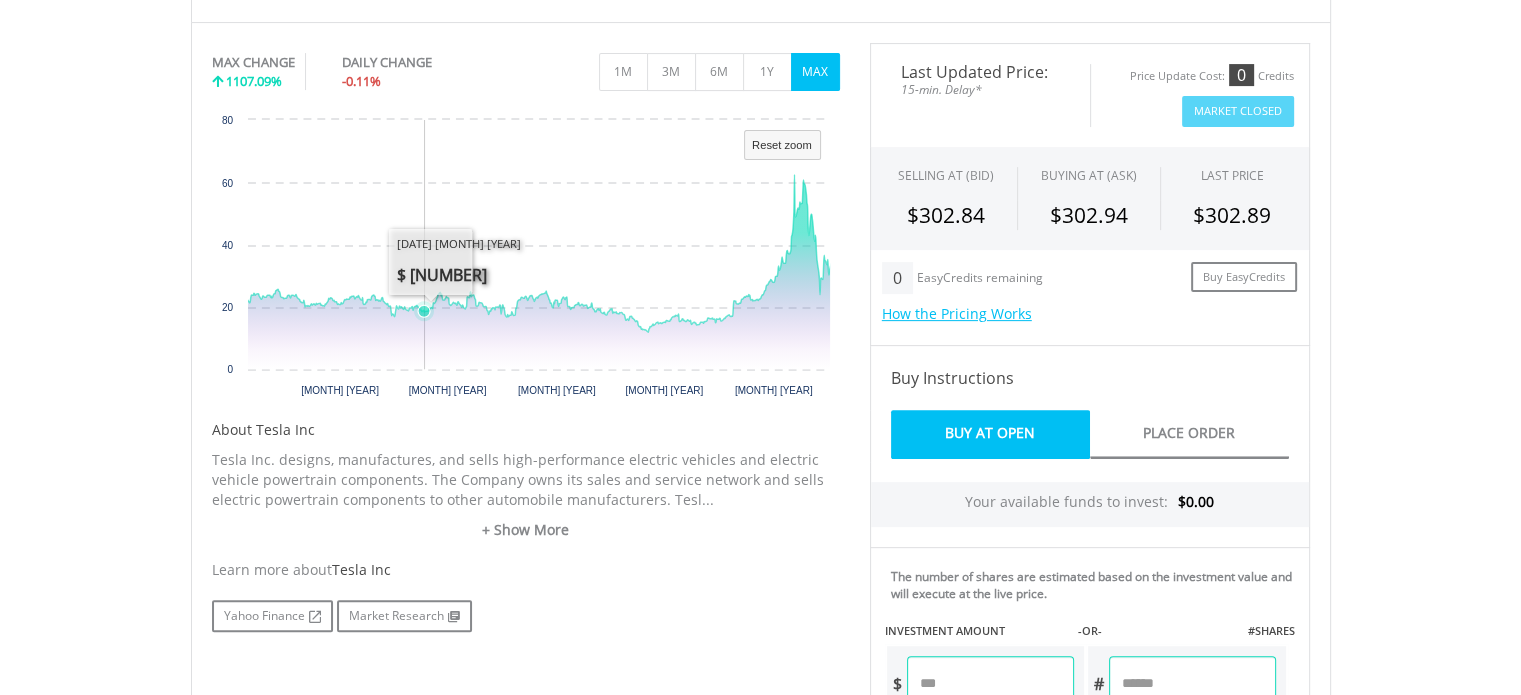 click 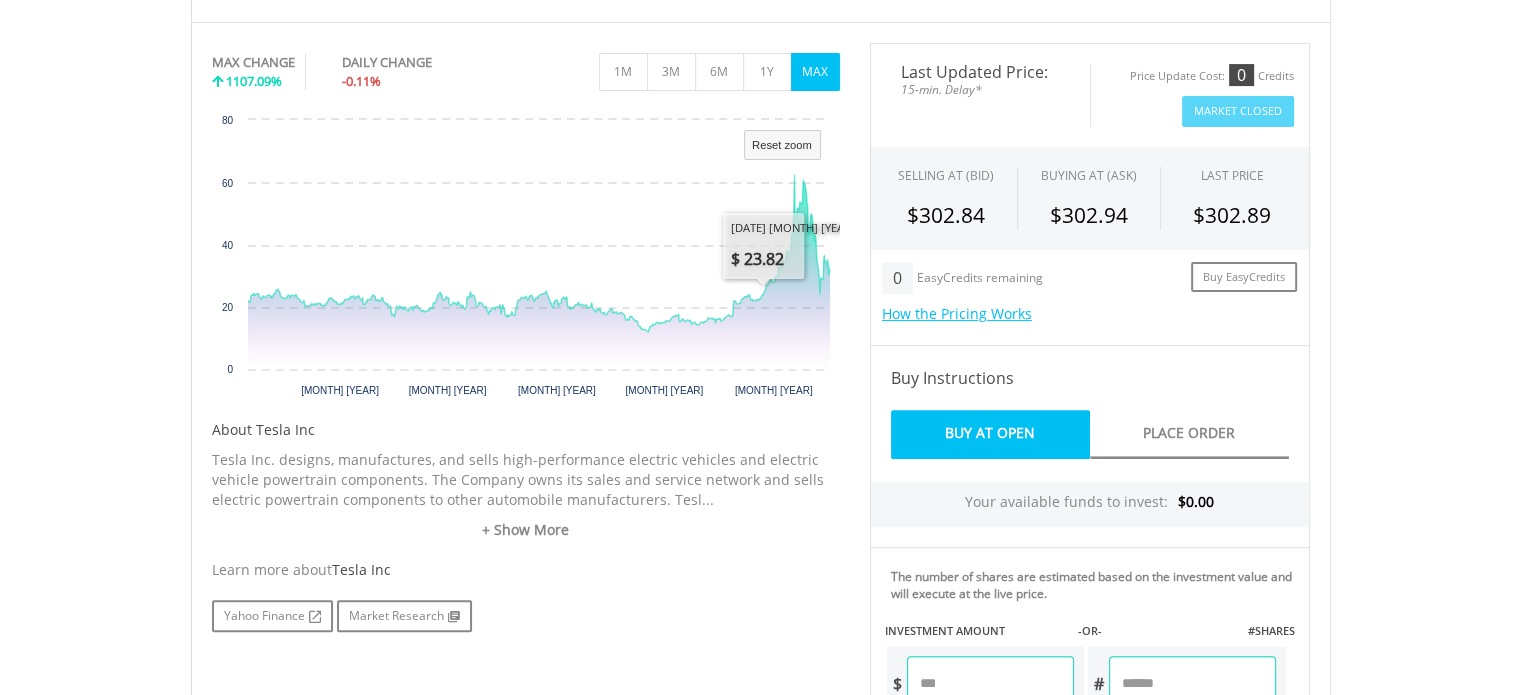 click on "MAX" at bounding box center (815, 72) 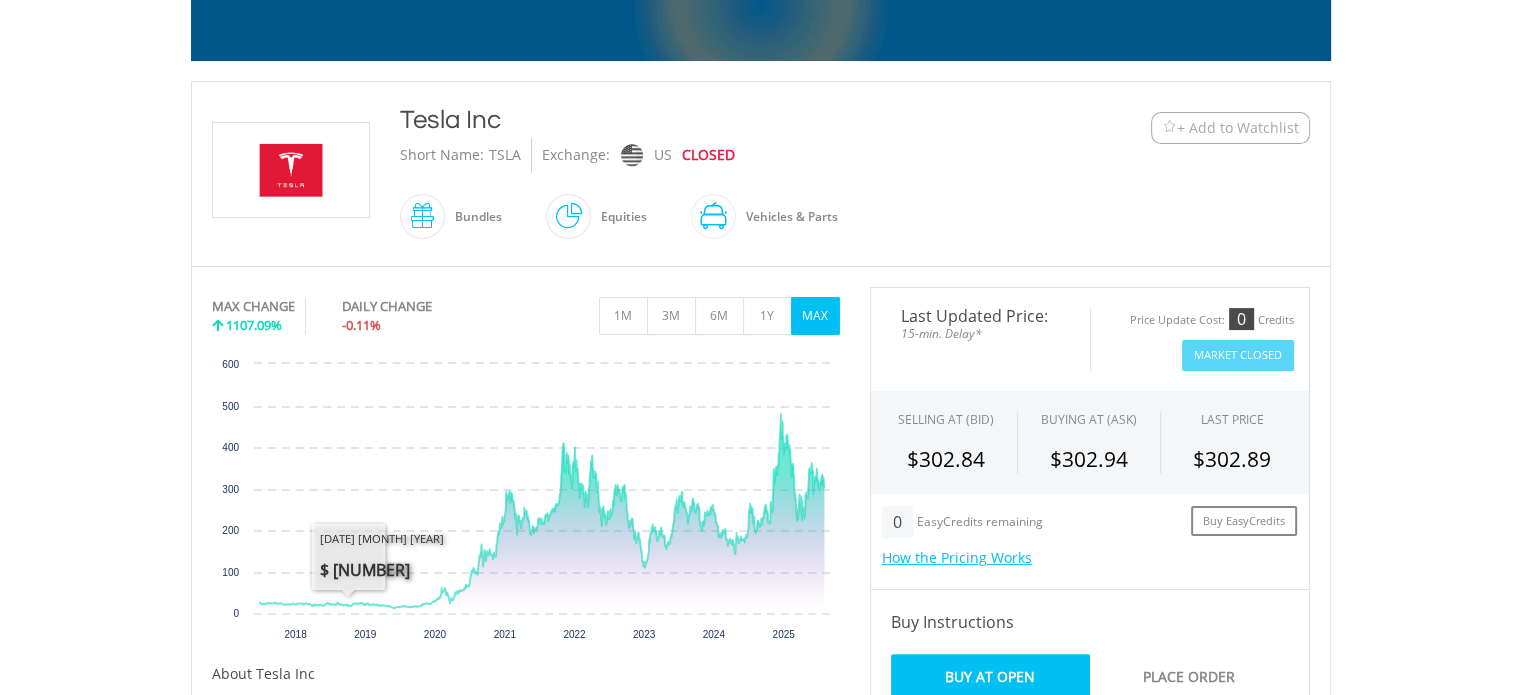 scroll, scrollTop: 200, scrollLeft: 0, axis: vertical 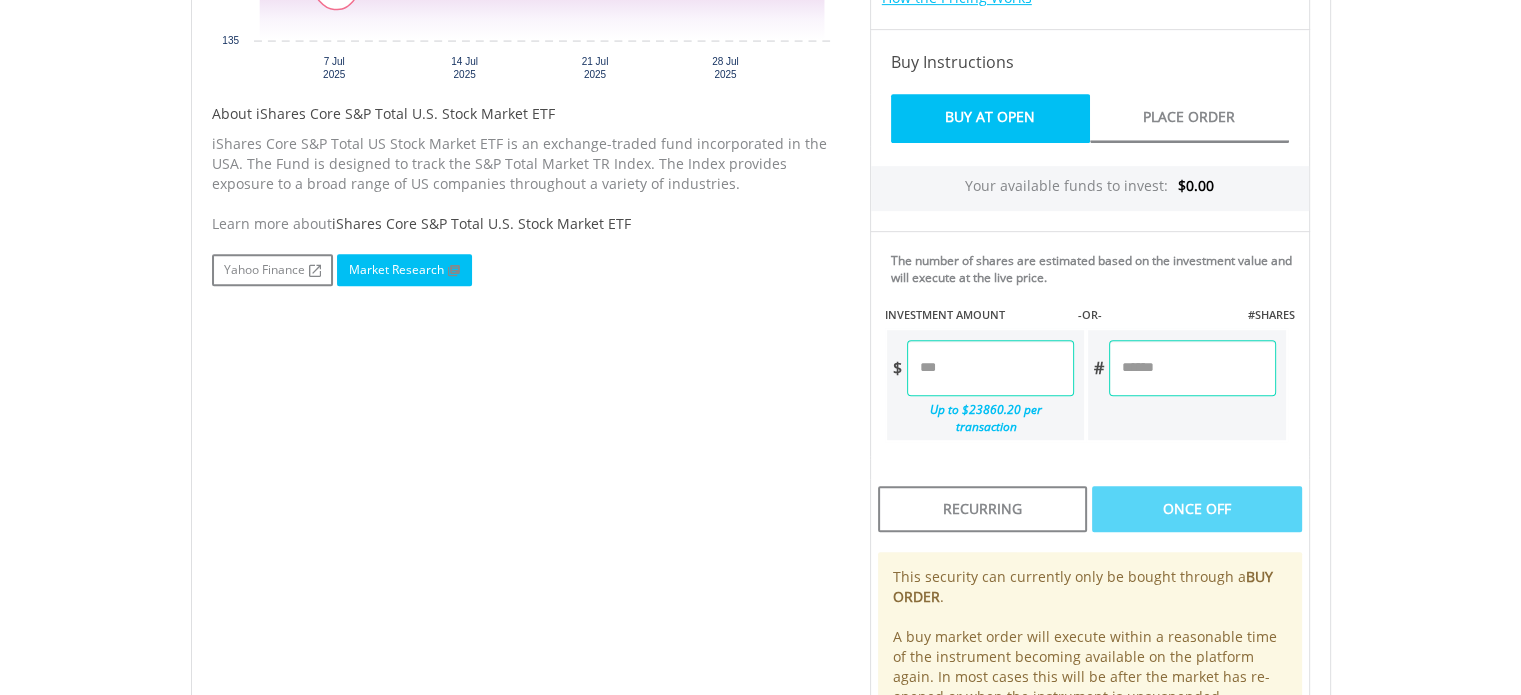 click at bounding box center (452, 271) 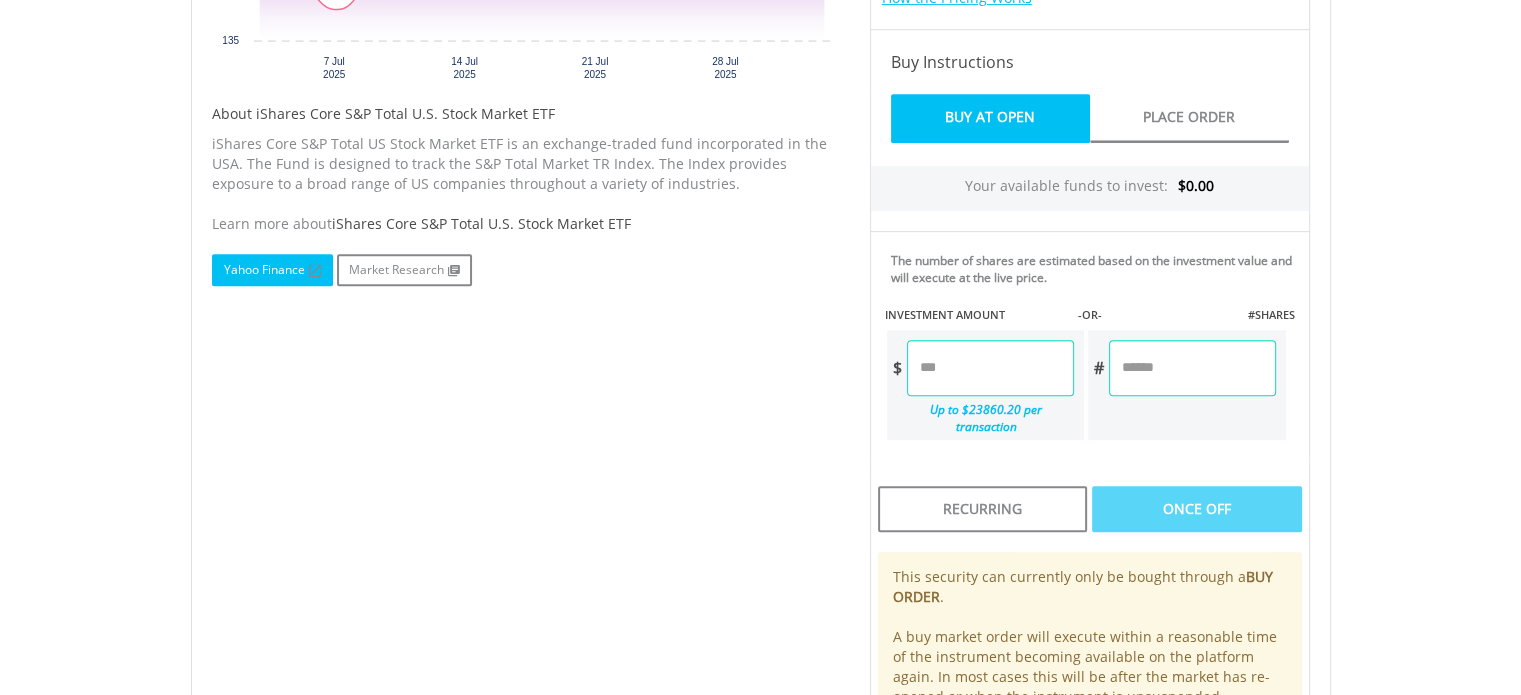 click on "Yahoo Finance" at bounding box center [272, 270] 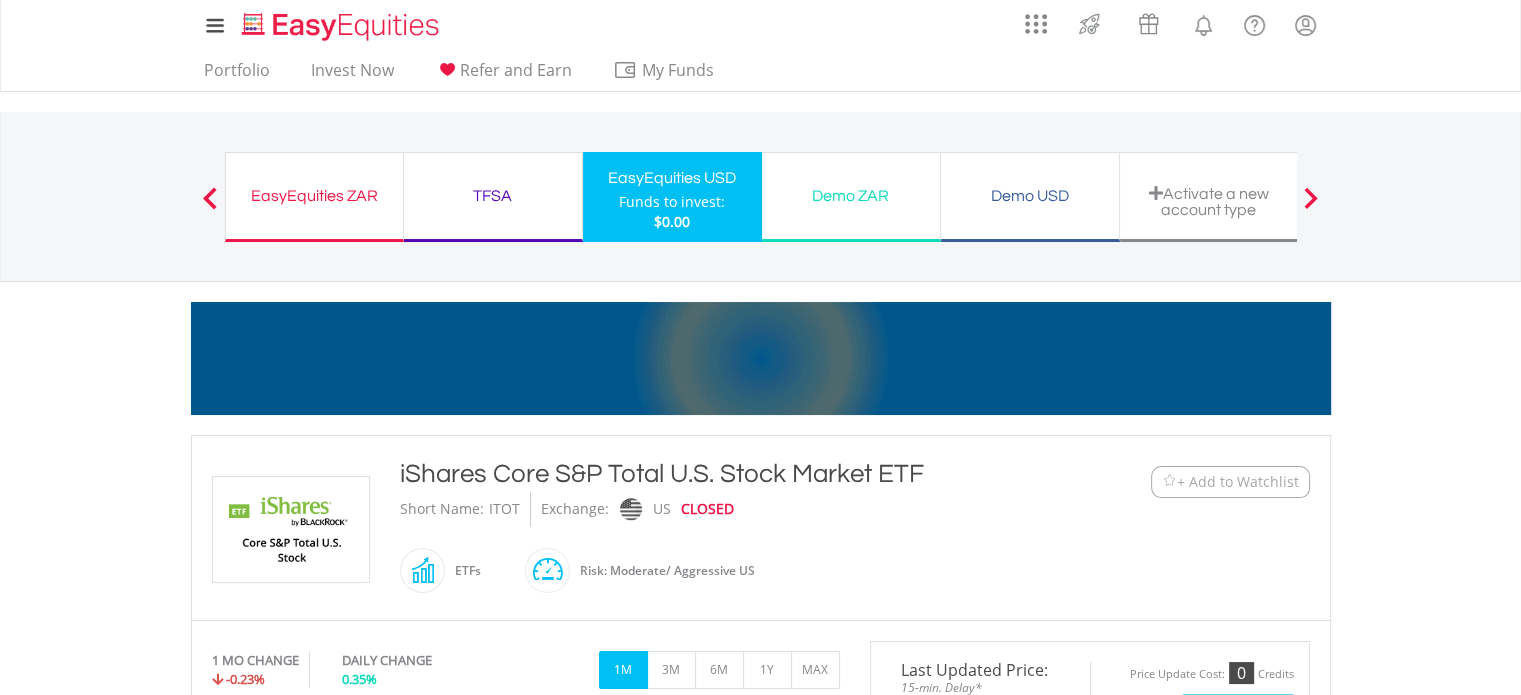 scroll, scrollTop: 0, scrollLeft: 0, axis: both 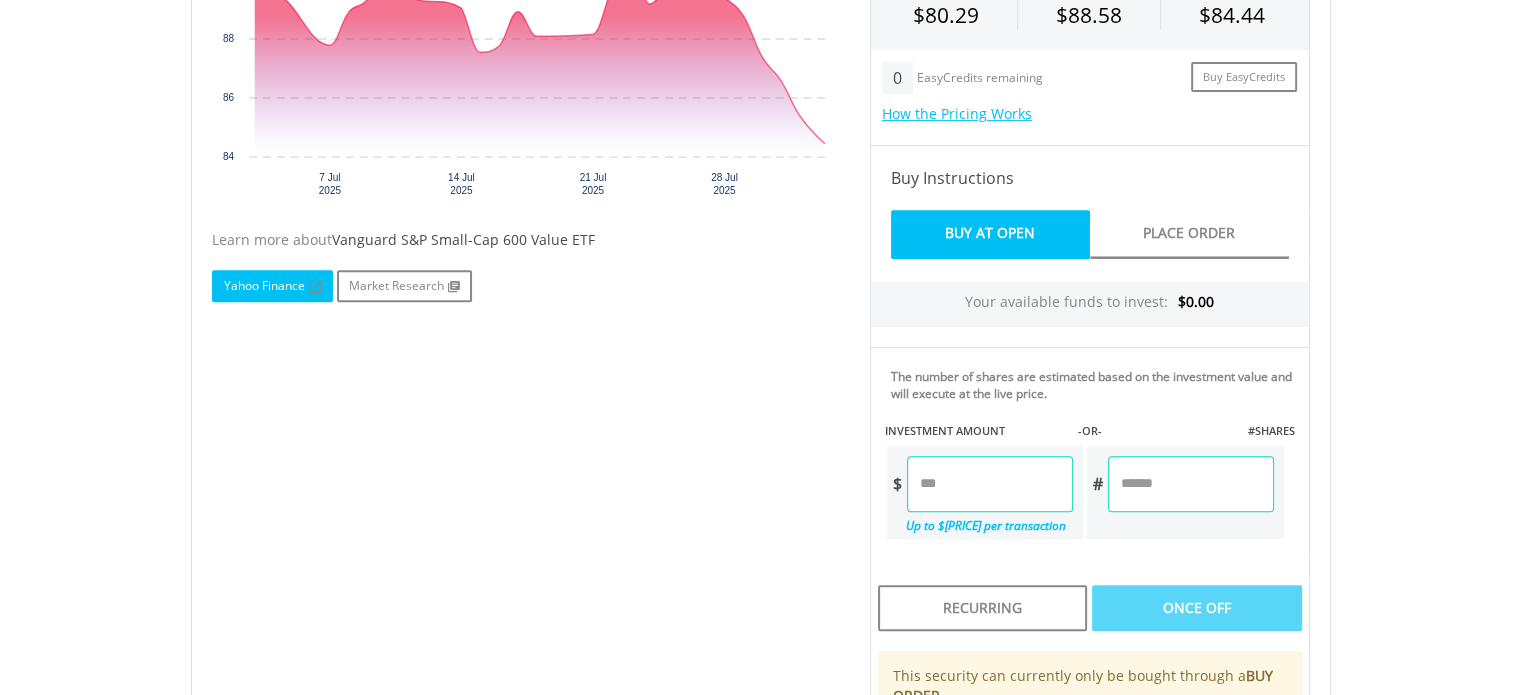 click on "Yahoo Finance" at bounding box center [272, 286] 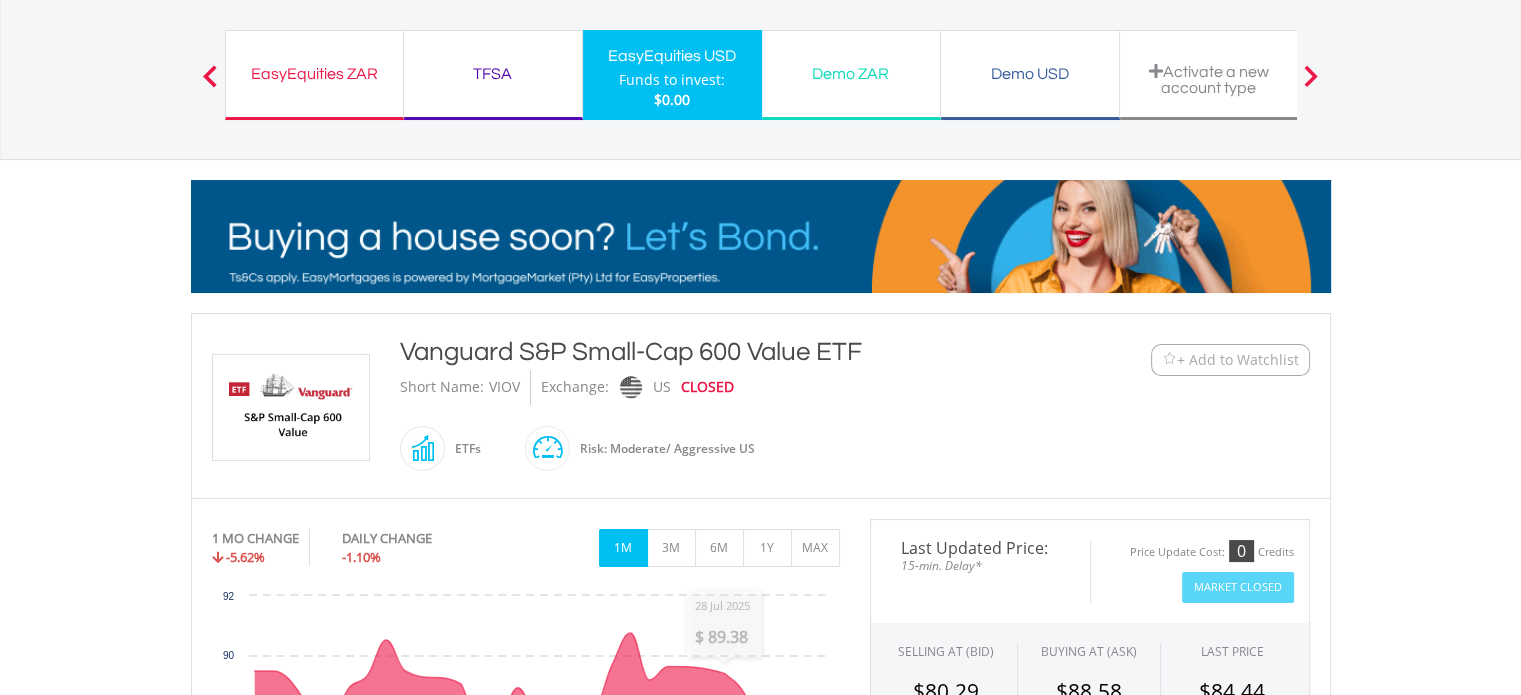 scroll, scrollTop: 0, scrollLeft: 0, axis: both 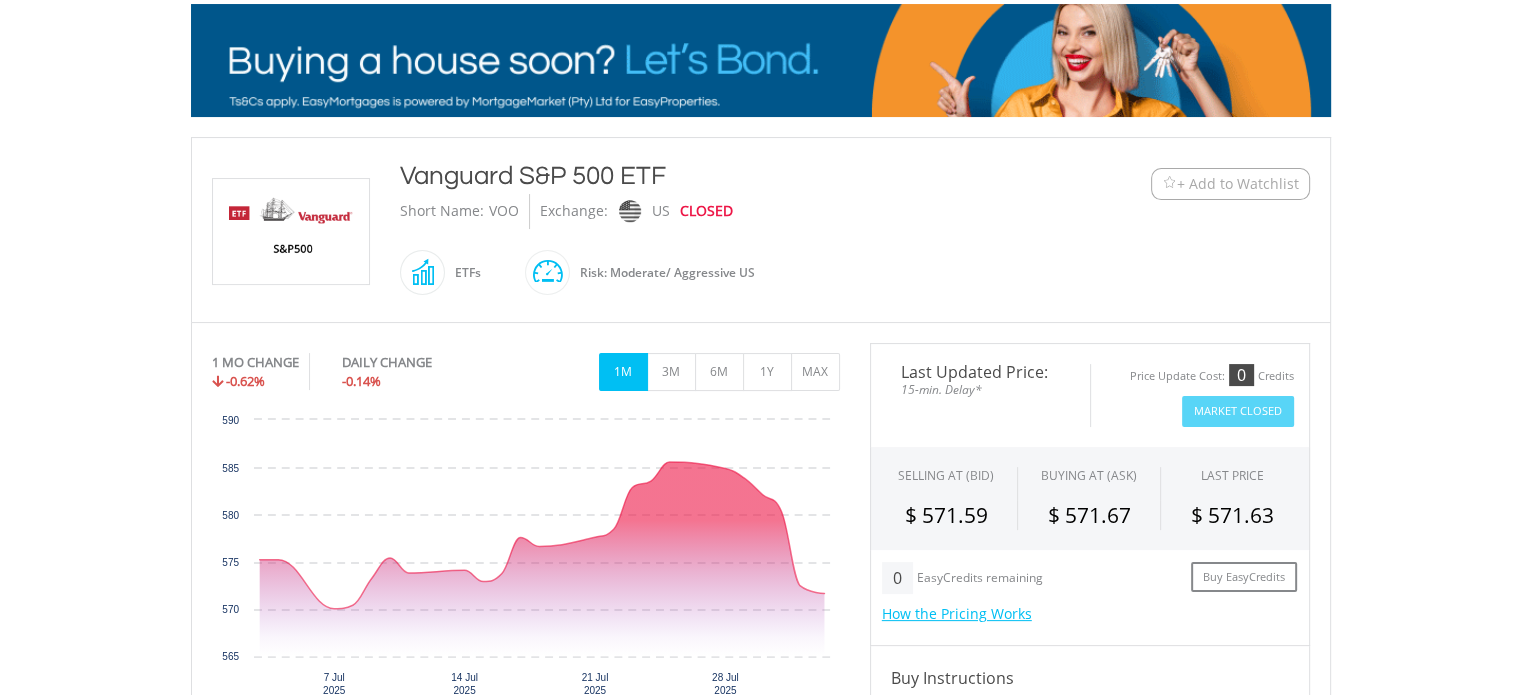 click on "+ Add to Watchlist" at bounding box center [1238, 184] 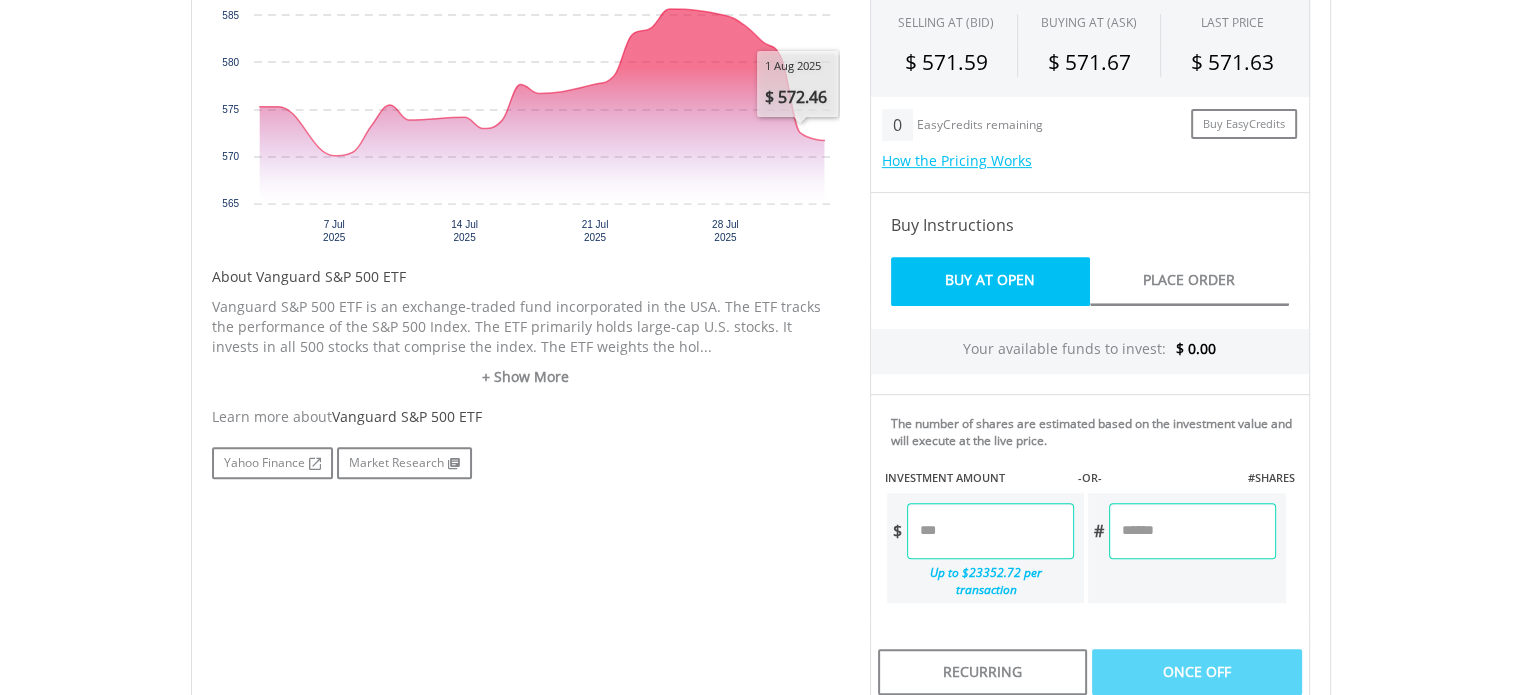 scroll, scrollTop: 800, scrollLeft: 0, axis: vertical 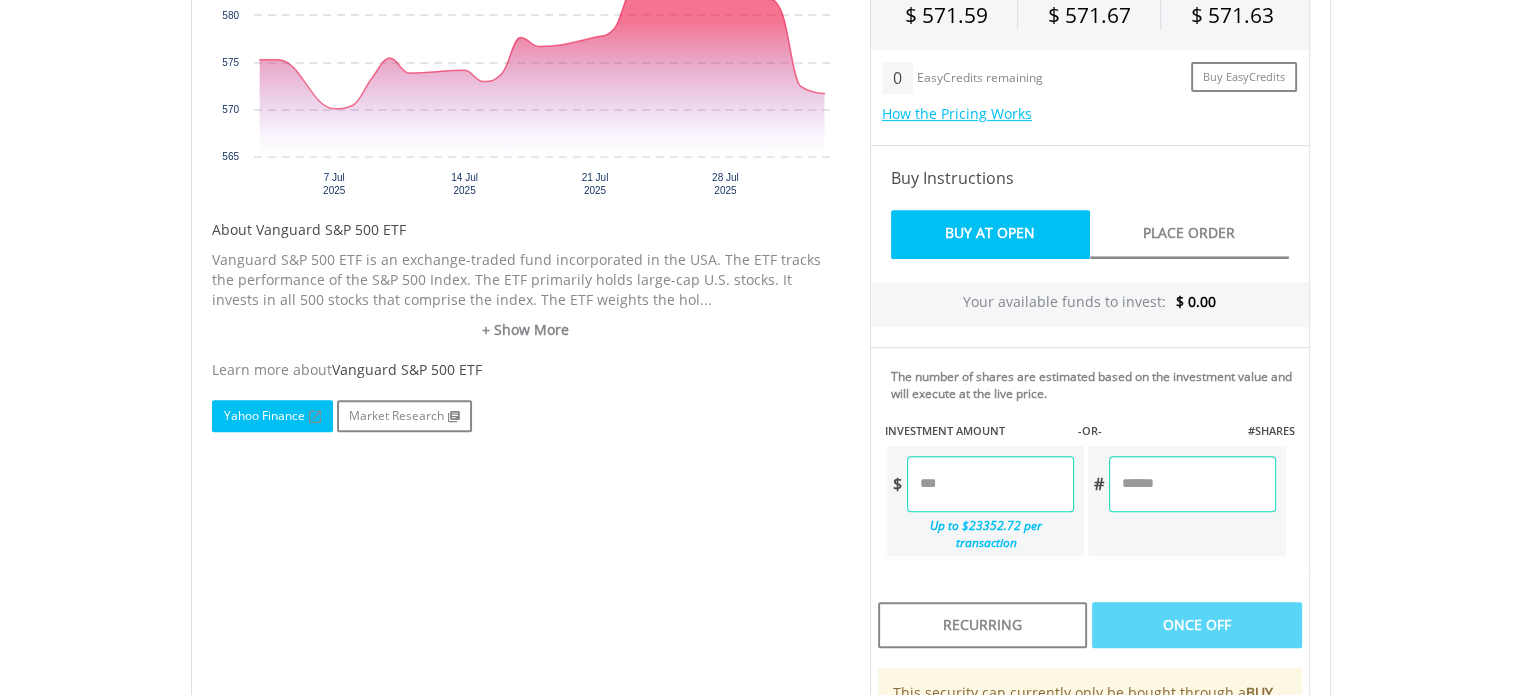 click on "Yahoo Finance" at bounding box center (272, 416) 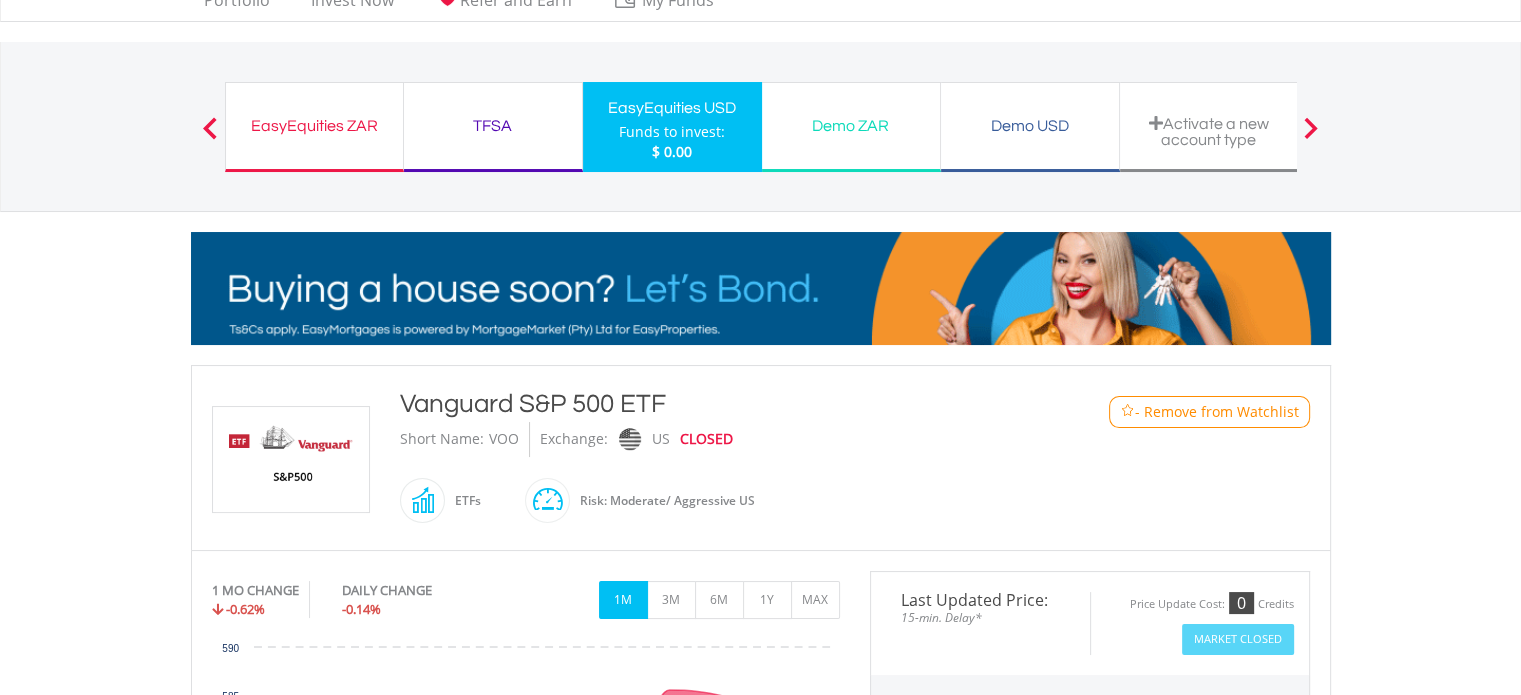 scroll, scrollTop: 0, scrollLeft: 0, axis: both 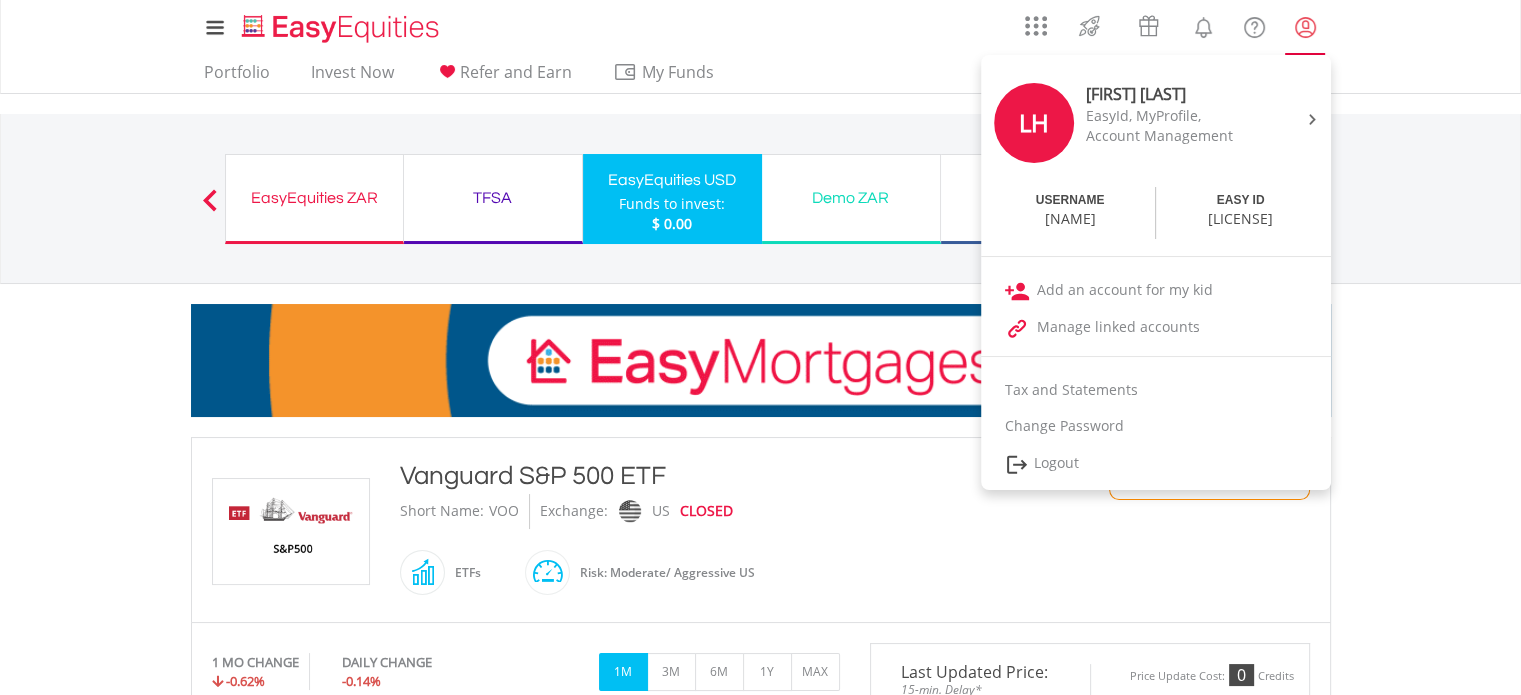 click at bounding box center [1305, 27] 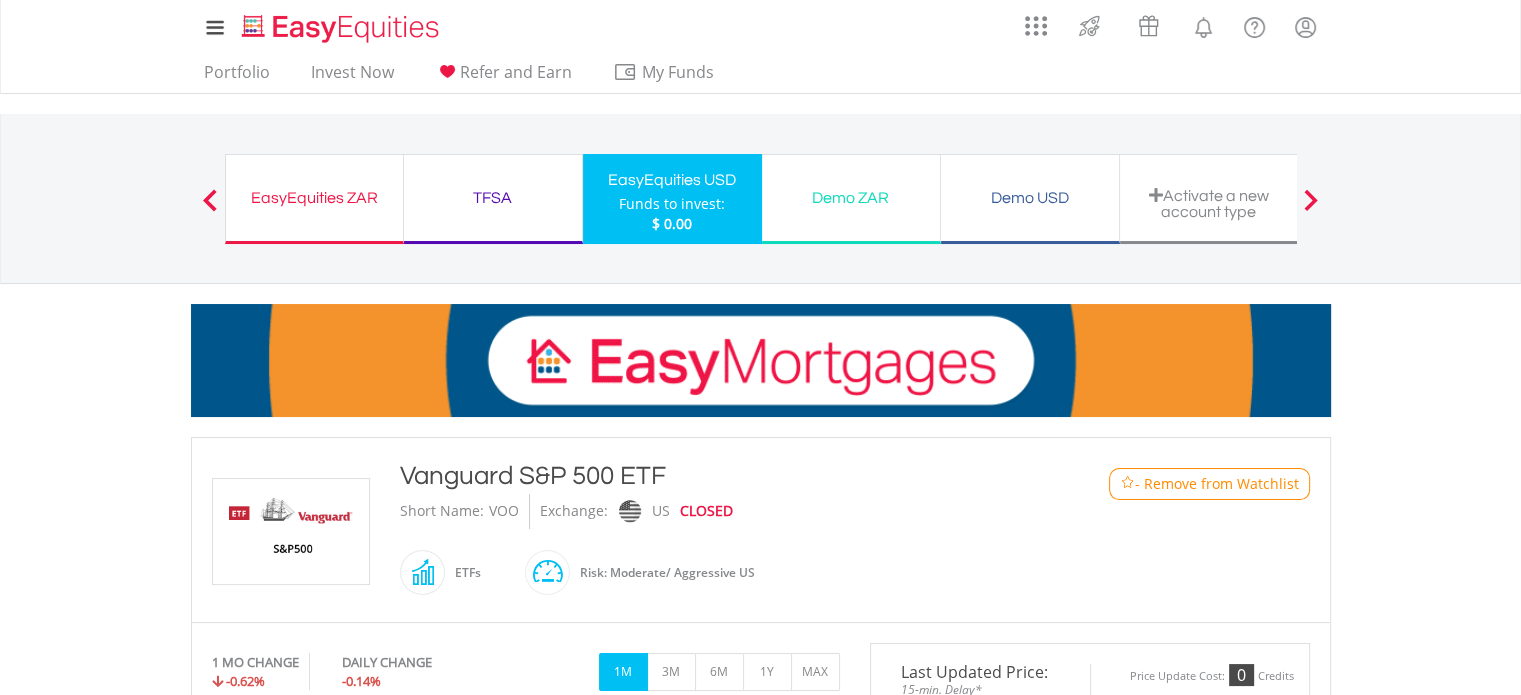 scroll, scrollTop: 0, scrollLeft: 0, axis: both 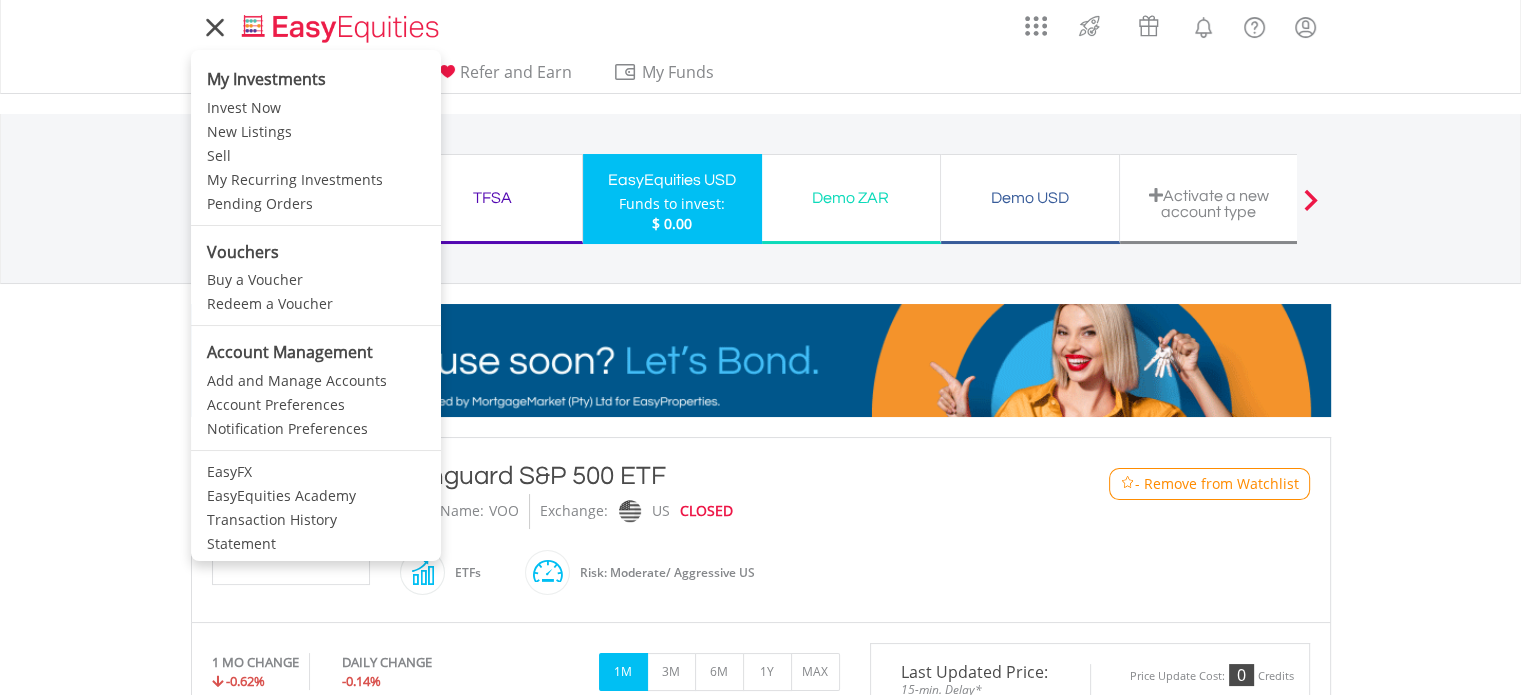 click 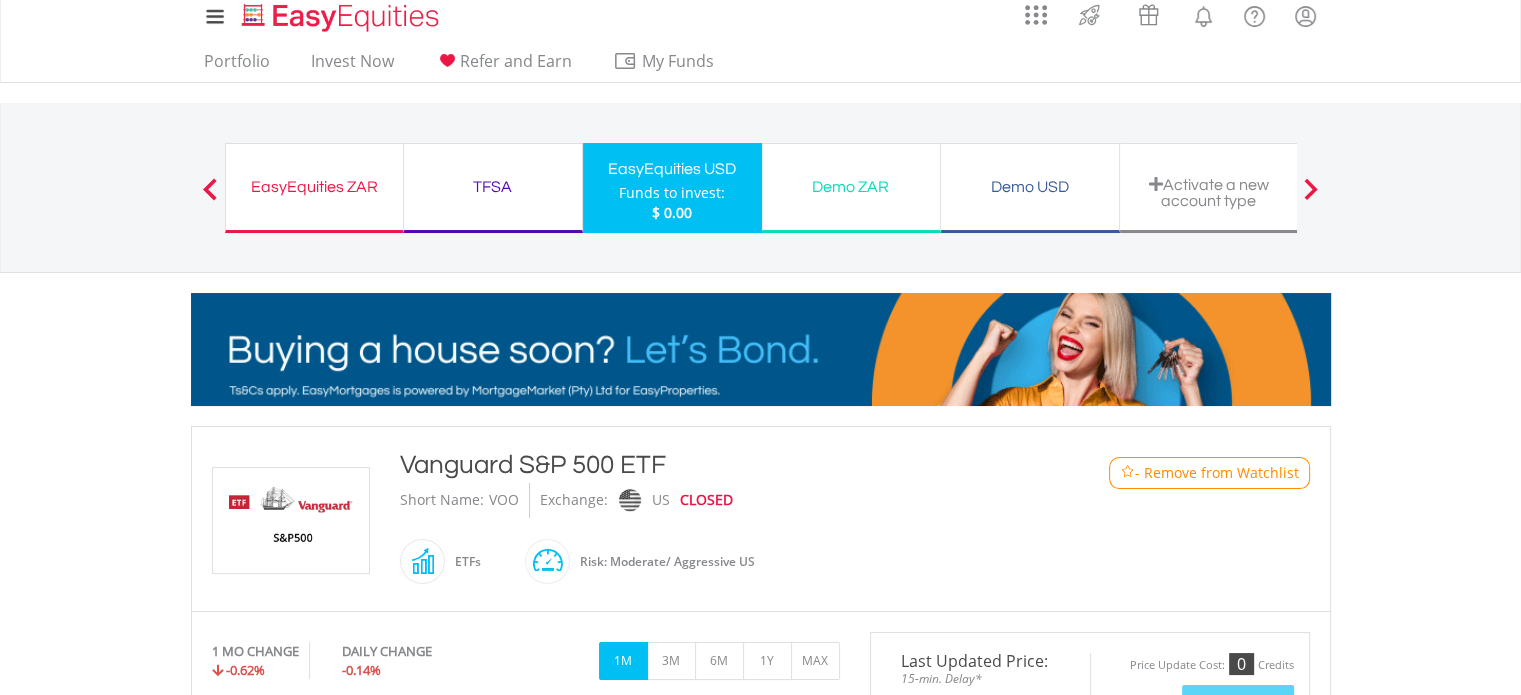 scroll, scrollTop: 0, scrollLeft: 0, axis: both 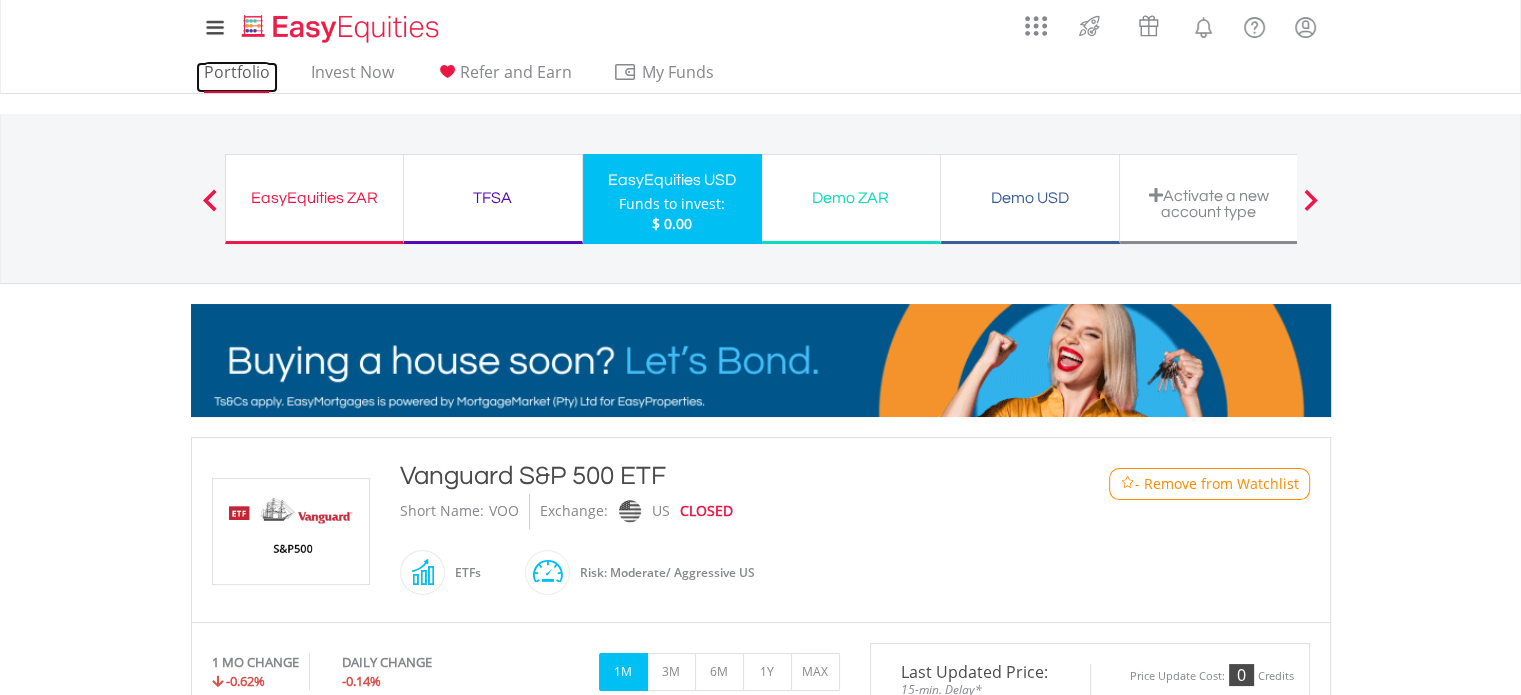 click on "Portfolio" at bounding box center (237, 77) 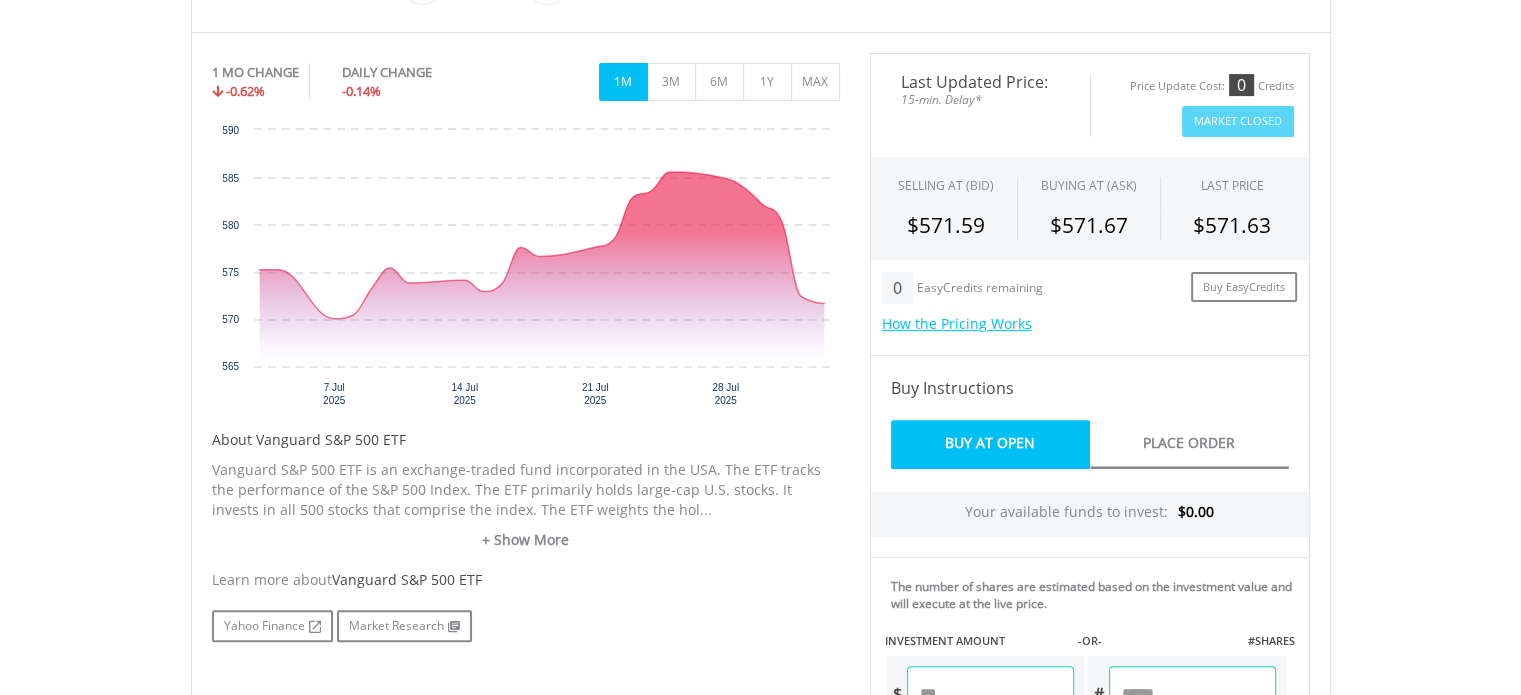 scroll, scrollTop: 600, scrollLeft: 0, axis: vertical 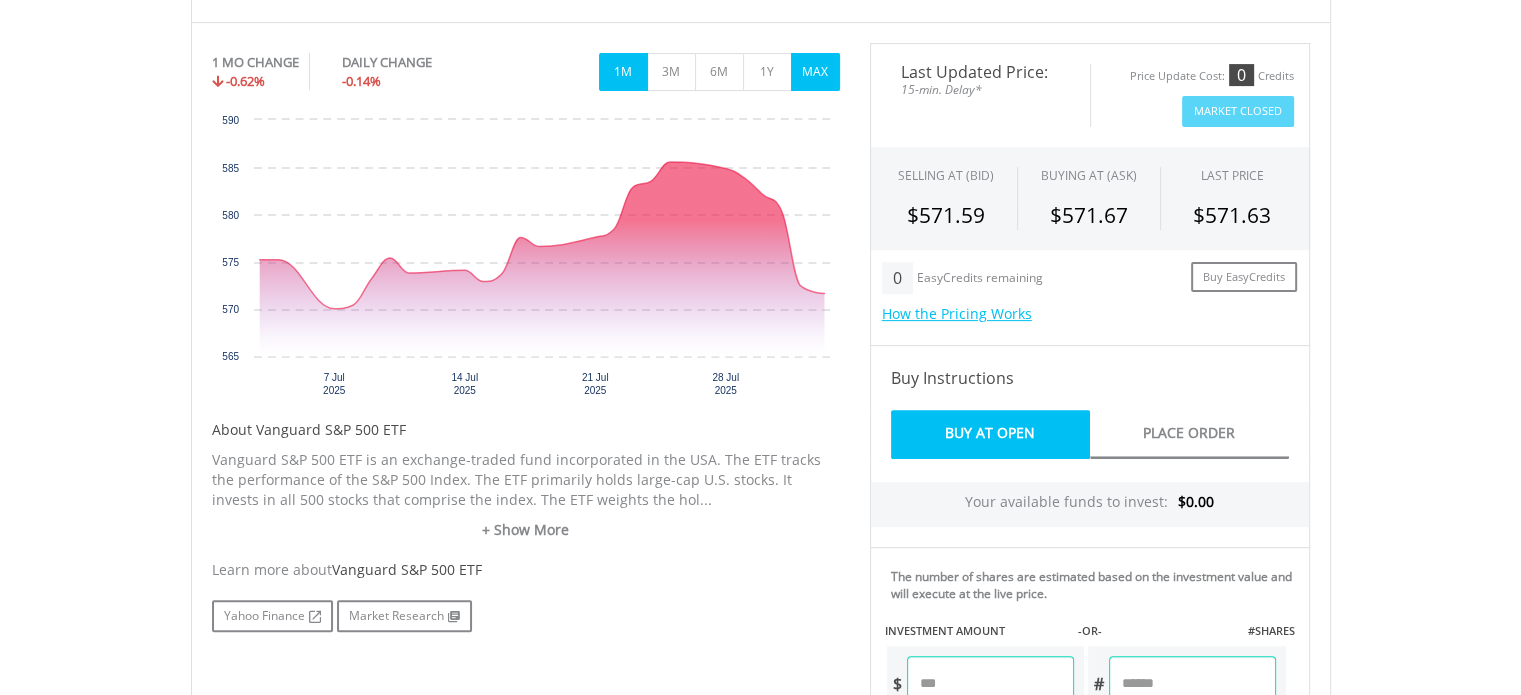 click on "MAX" at bounding box center [815, 72] 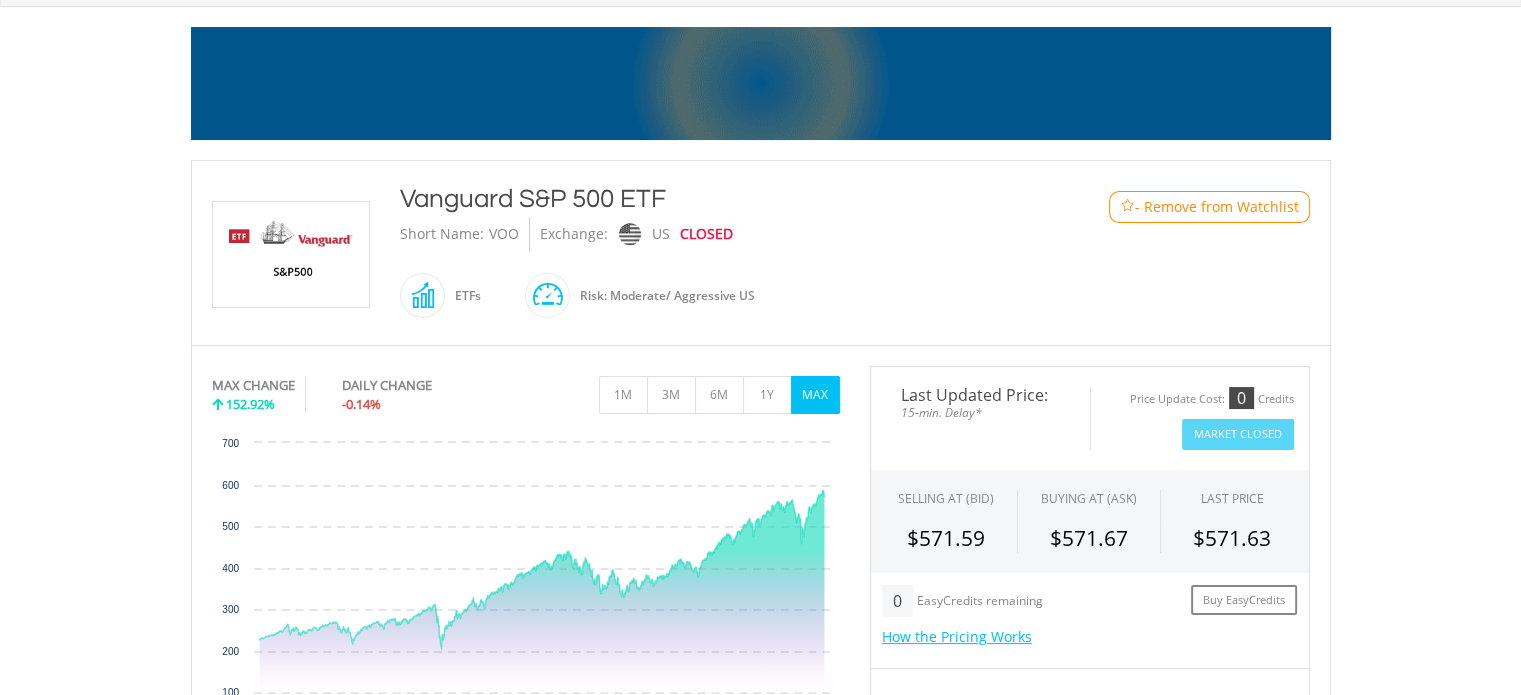 scroll, scrollTop: 400, scrollLeft: 0, axis: vertical 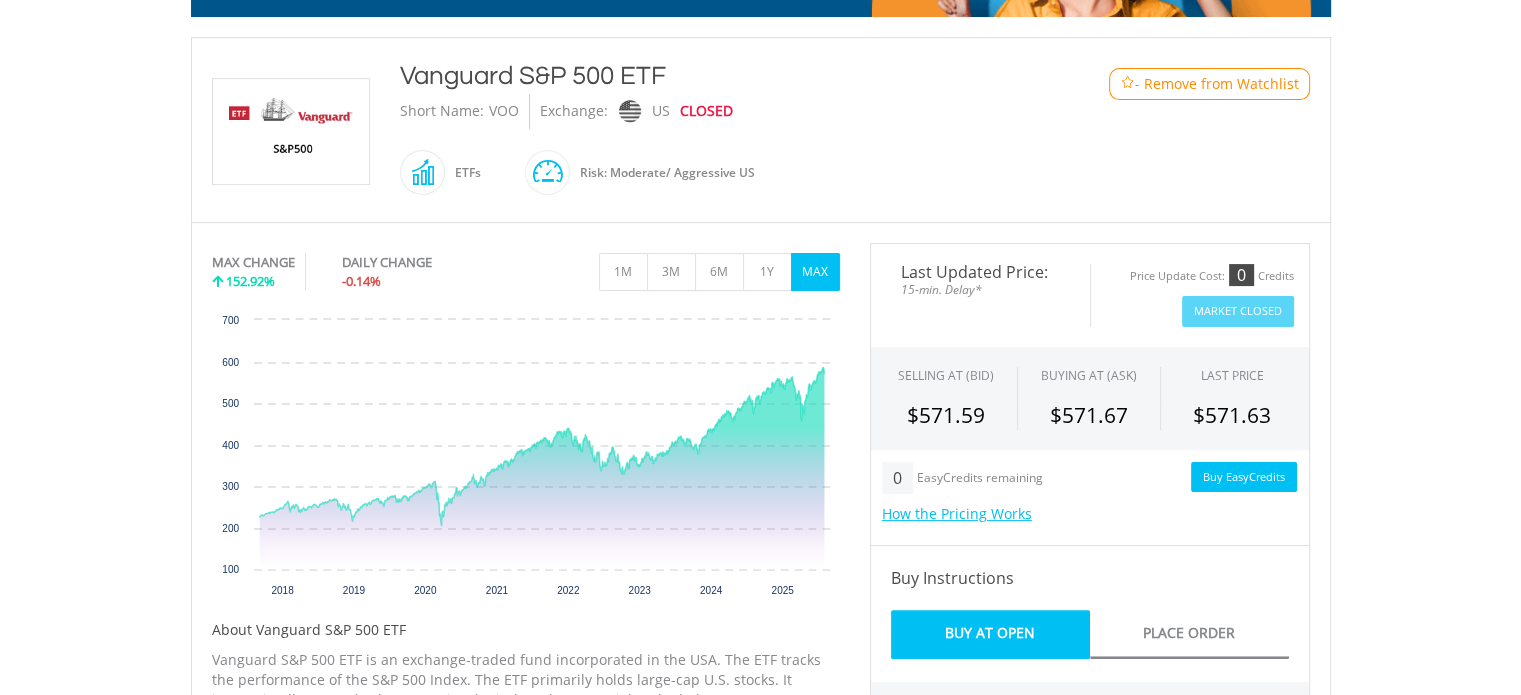 click on "Buy EasyCredits" at bounding box center (1244, 477) 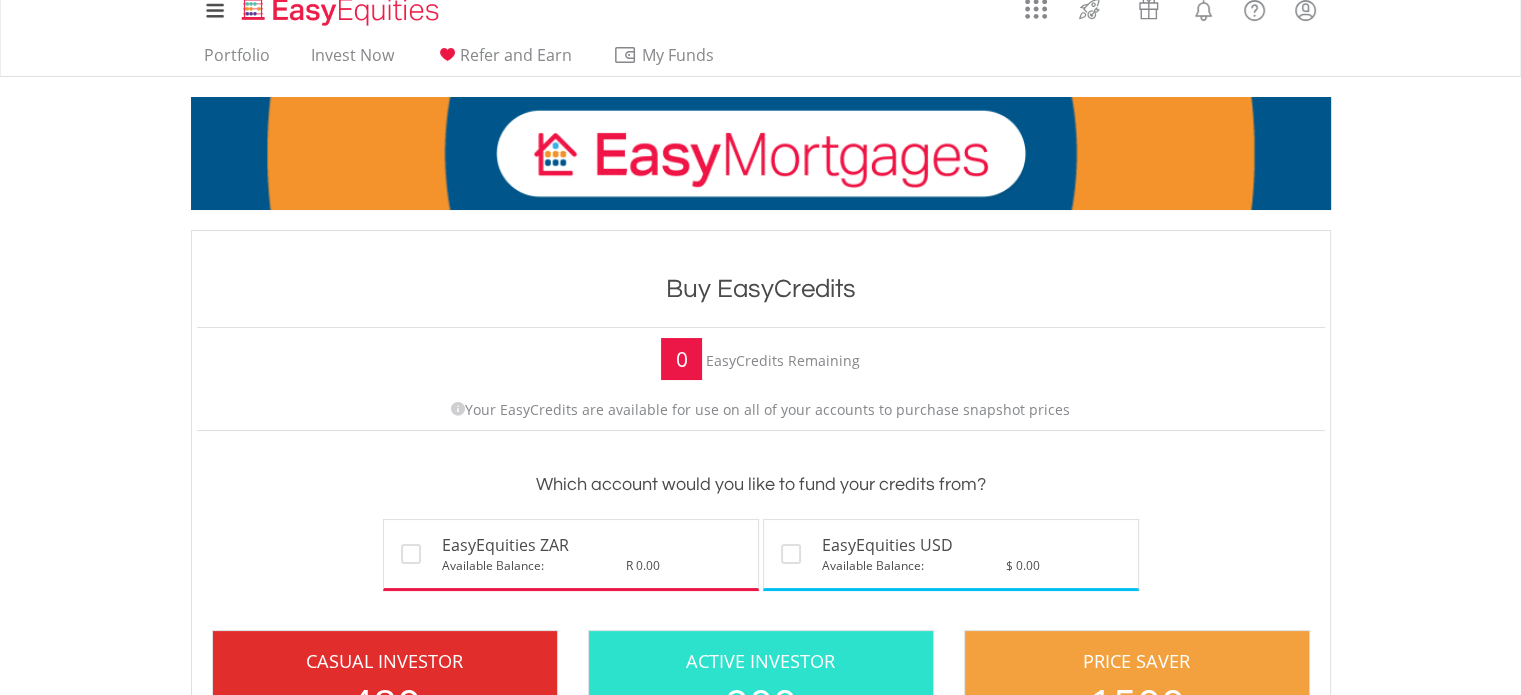 scroll, scrollTop: 0, scrollLeft: 0, axis: both 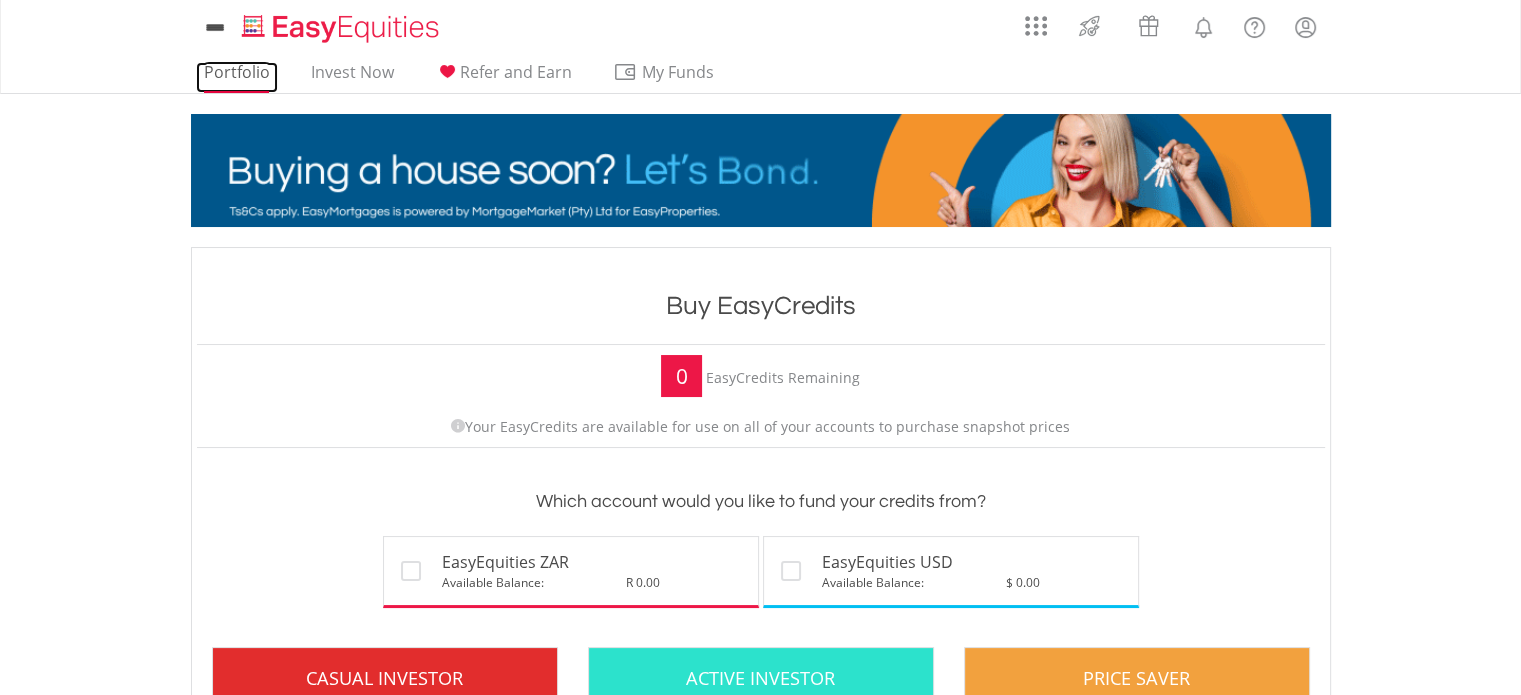 click on "Portfolio" at bounding box center [237, 77] 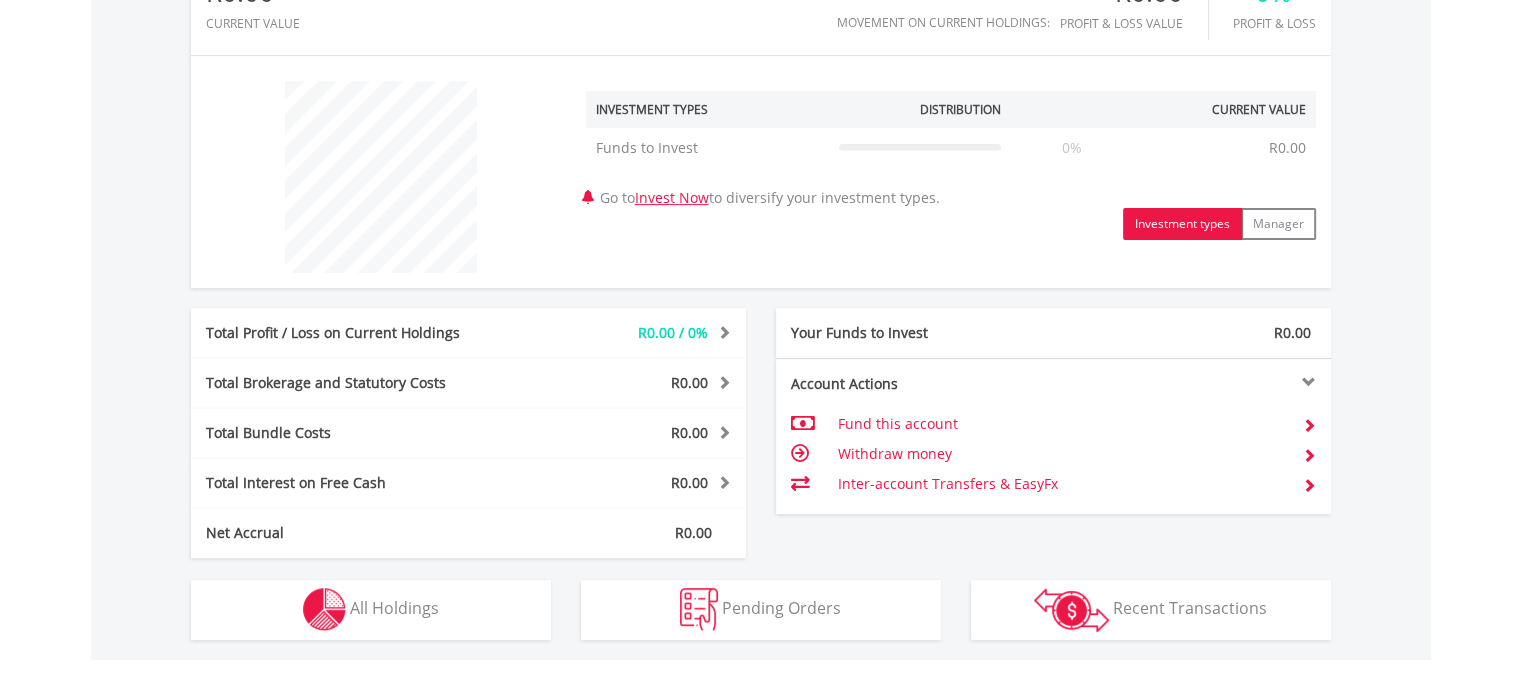 scroll, scrollTop: 703, scrollLeft: 0, axis: vertical 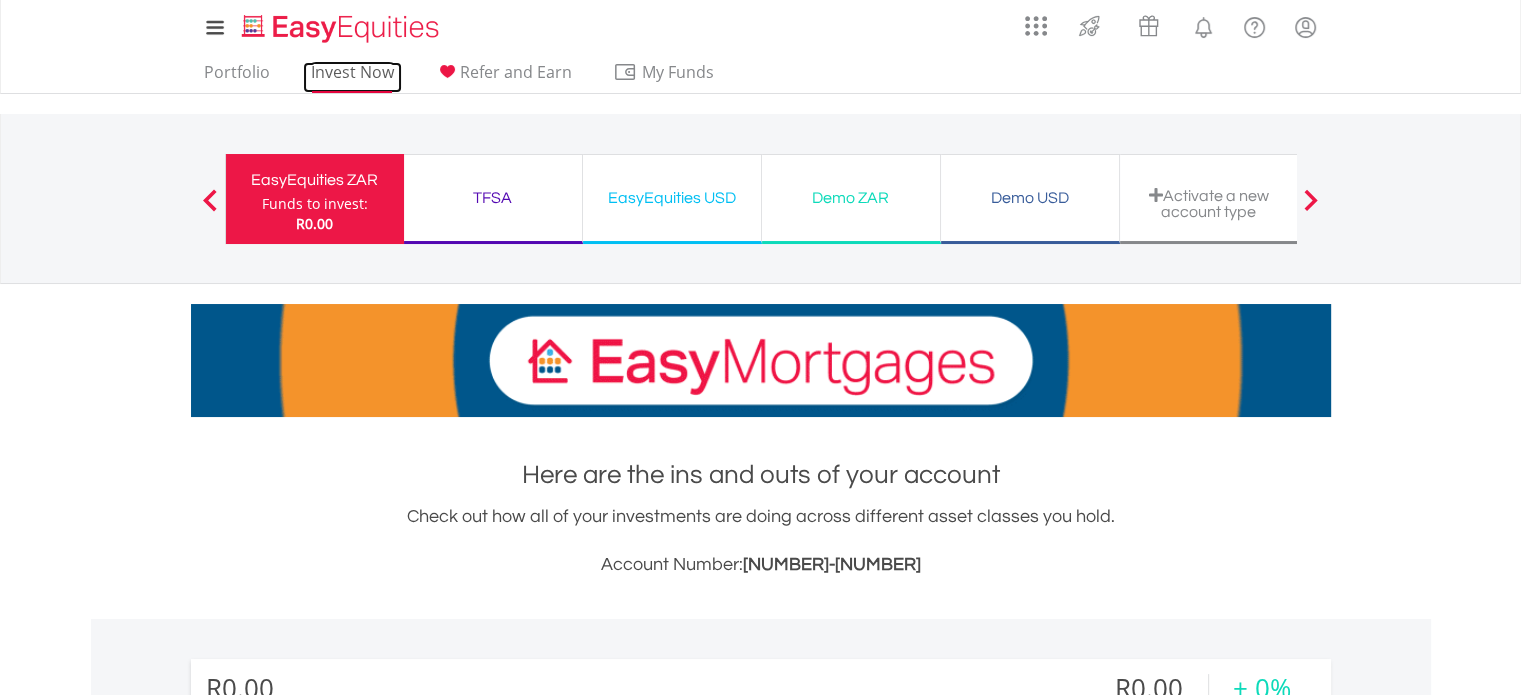click on "Invest Now" at bounding box center (352, 77) 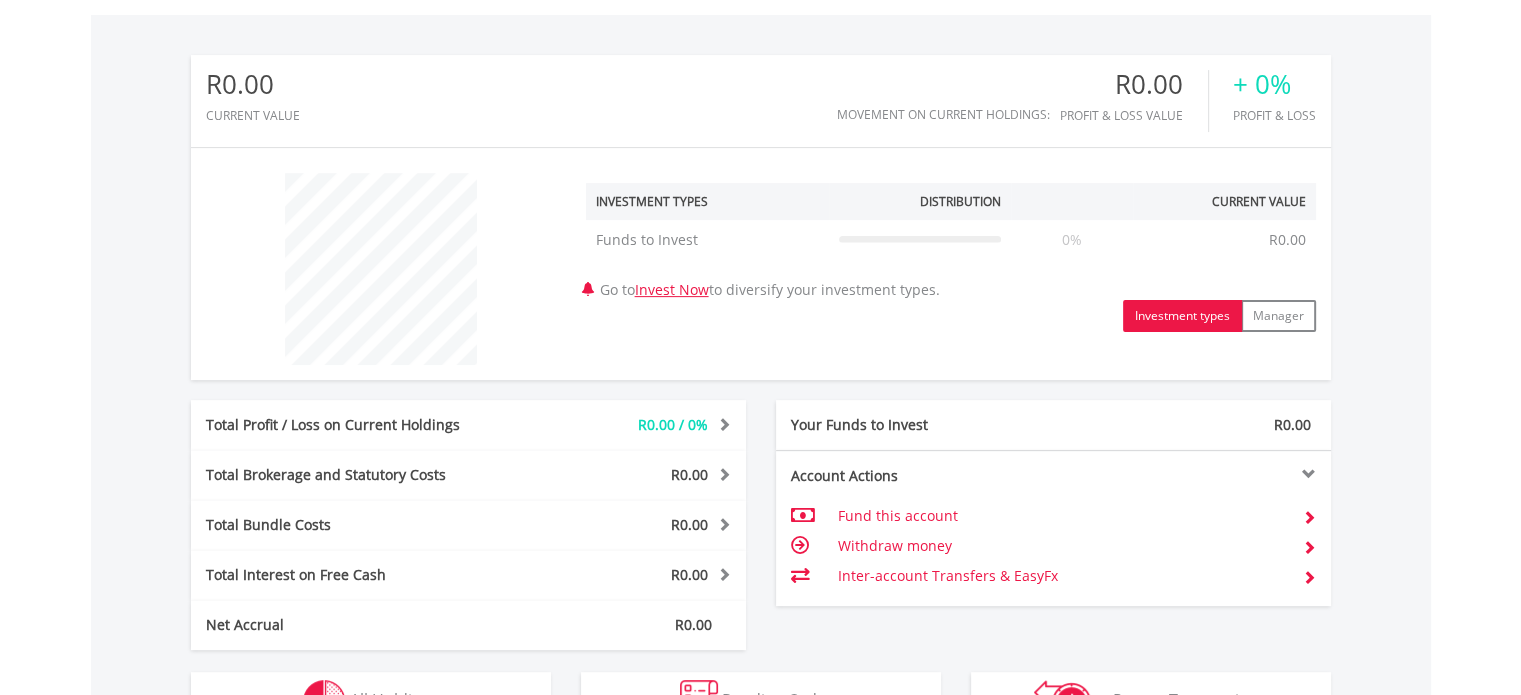 scroll, scrollTop: 723, scrollLeft: 0, axis: vertical 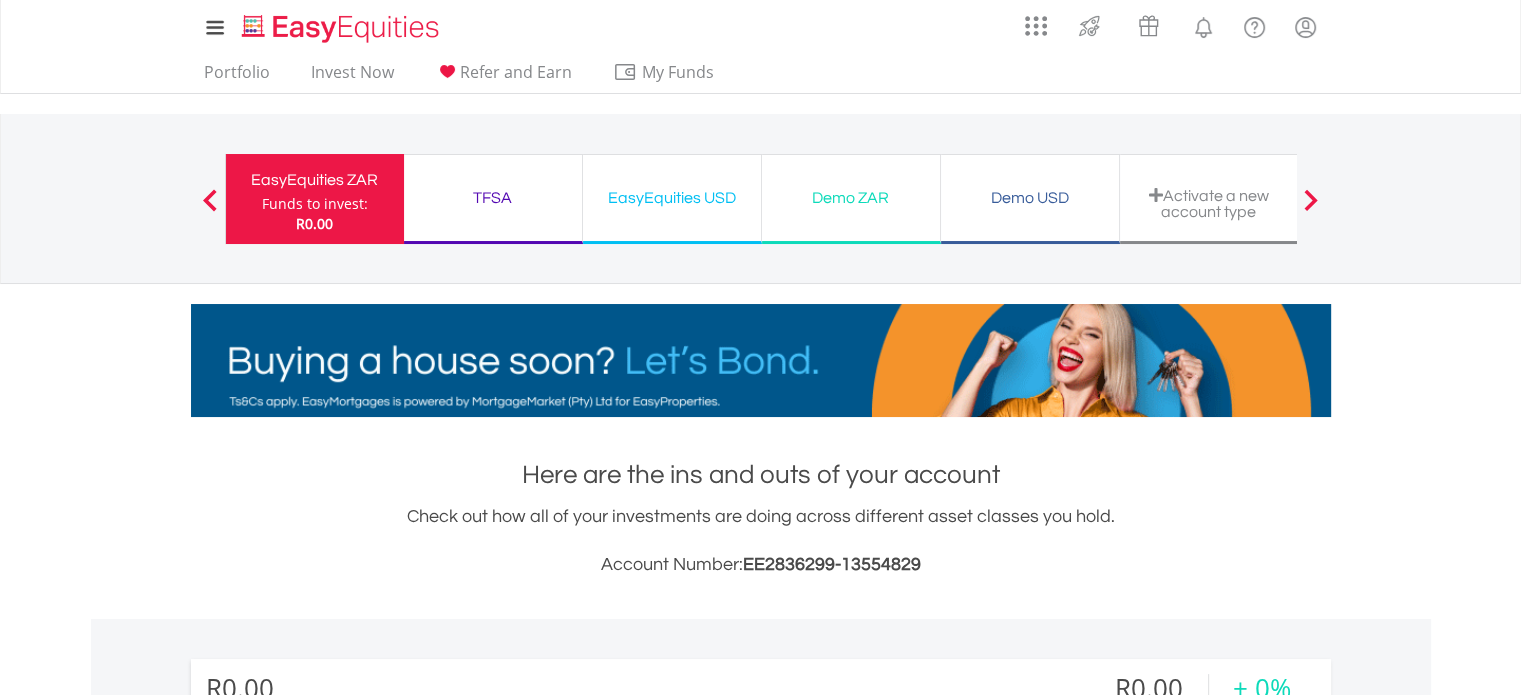 click on "EasyEquities USD
Funds to invest:
R0.00" at bounding box center (672, 199) 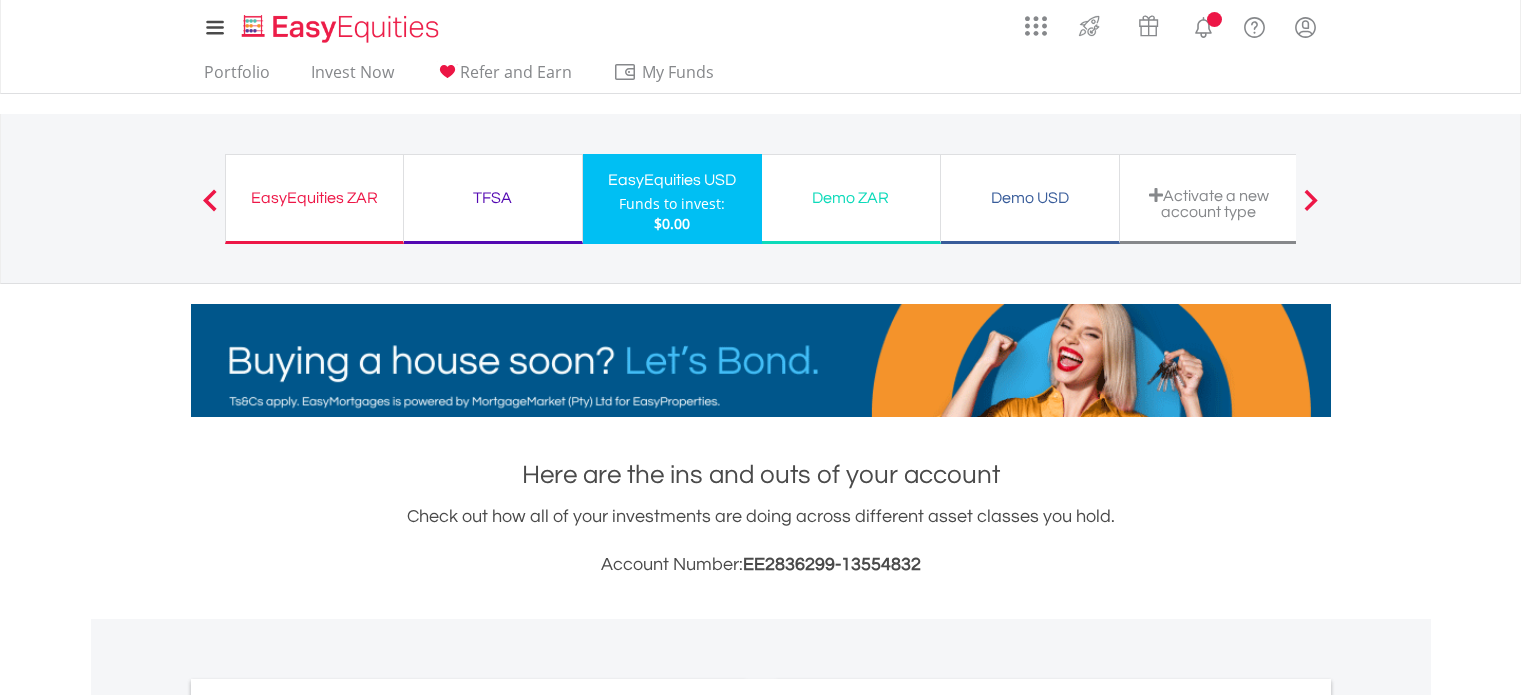scroll, scrollTop: 0, scrollLeft: 0, axis: both 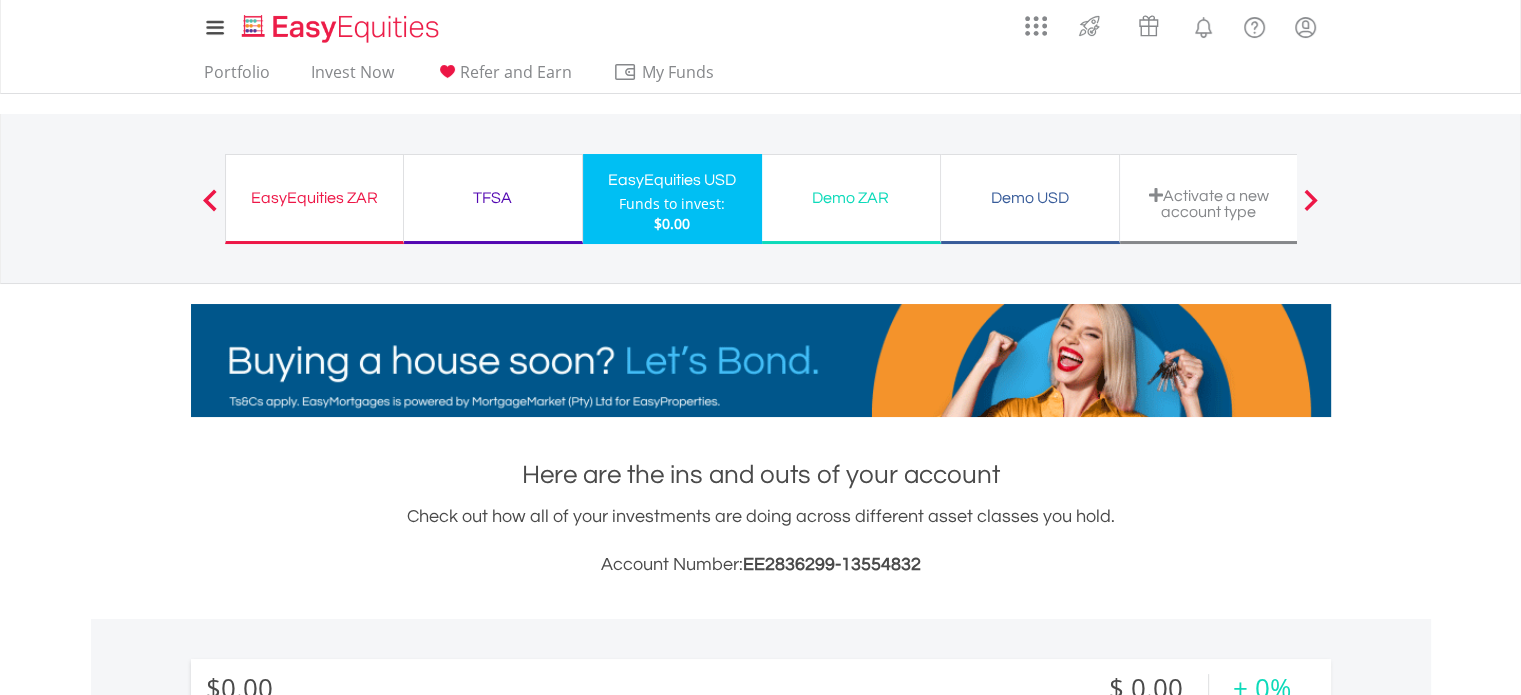 click on "EasyEquities ZAR" at bounding box center [314, 198] 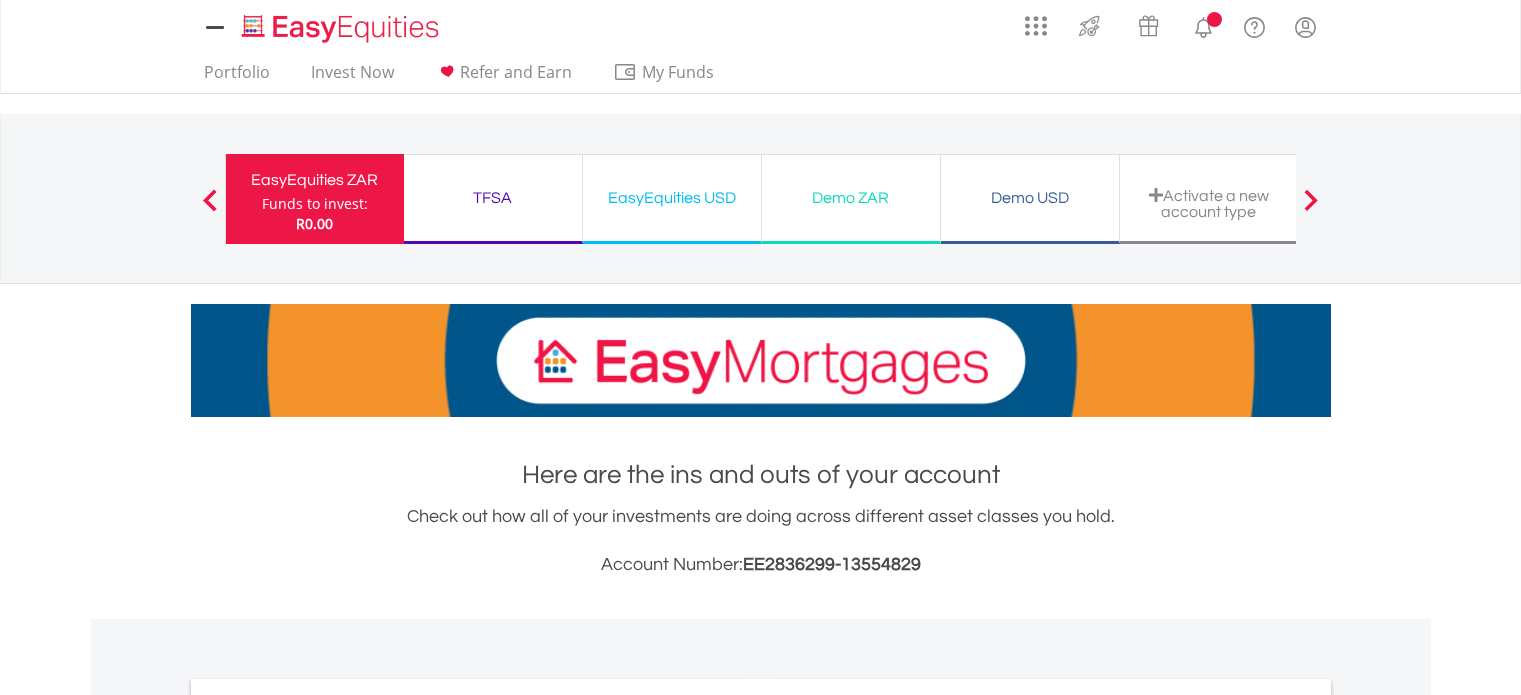 scroll, scrollTop: 0, scrollLeft: 0, axis: both 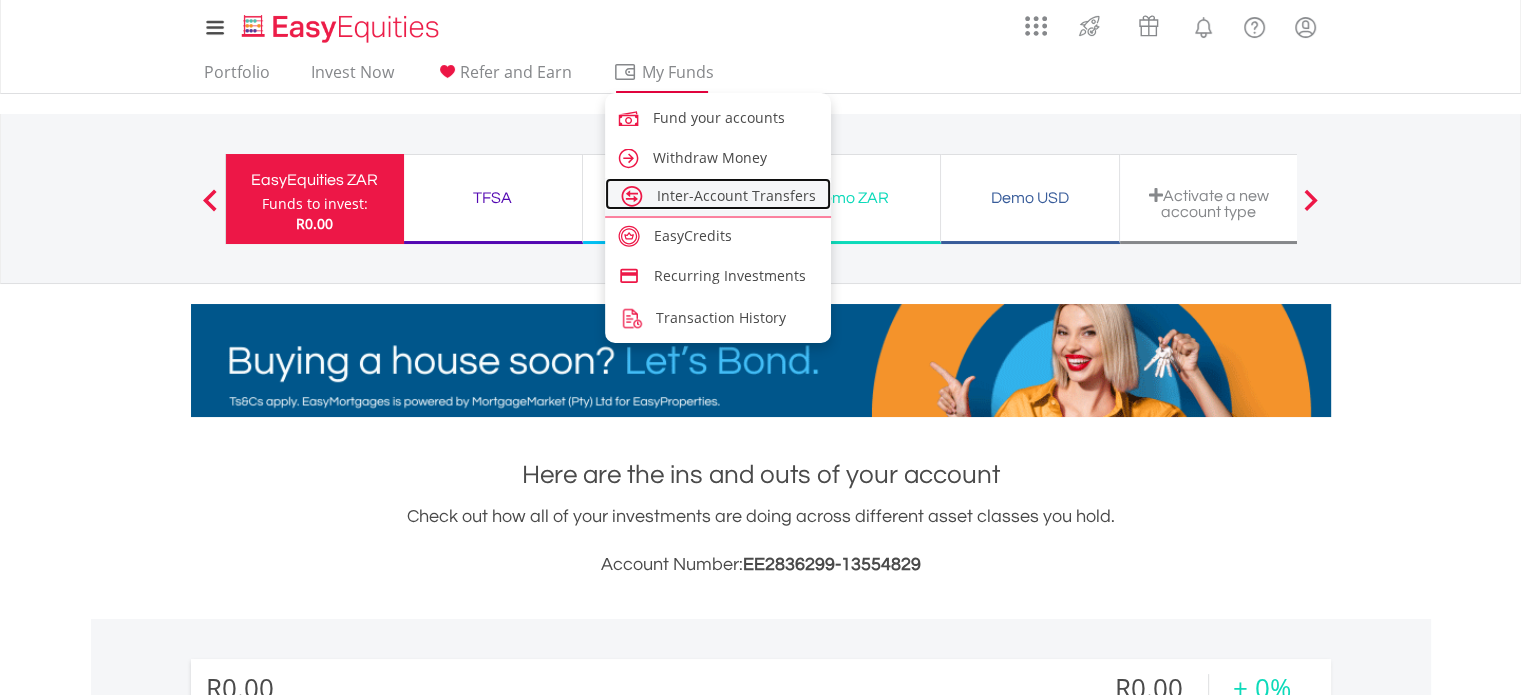 click on "Inter-Account Transfers" at bounding box center [736, 195] 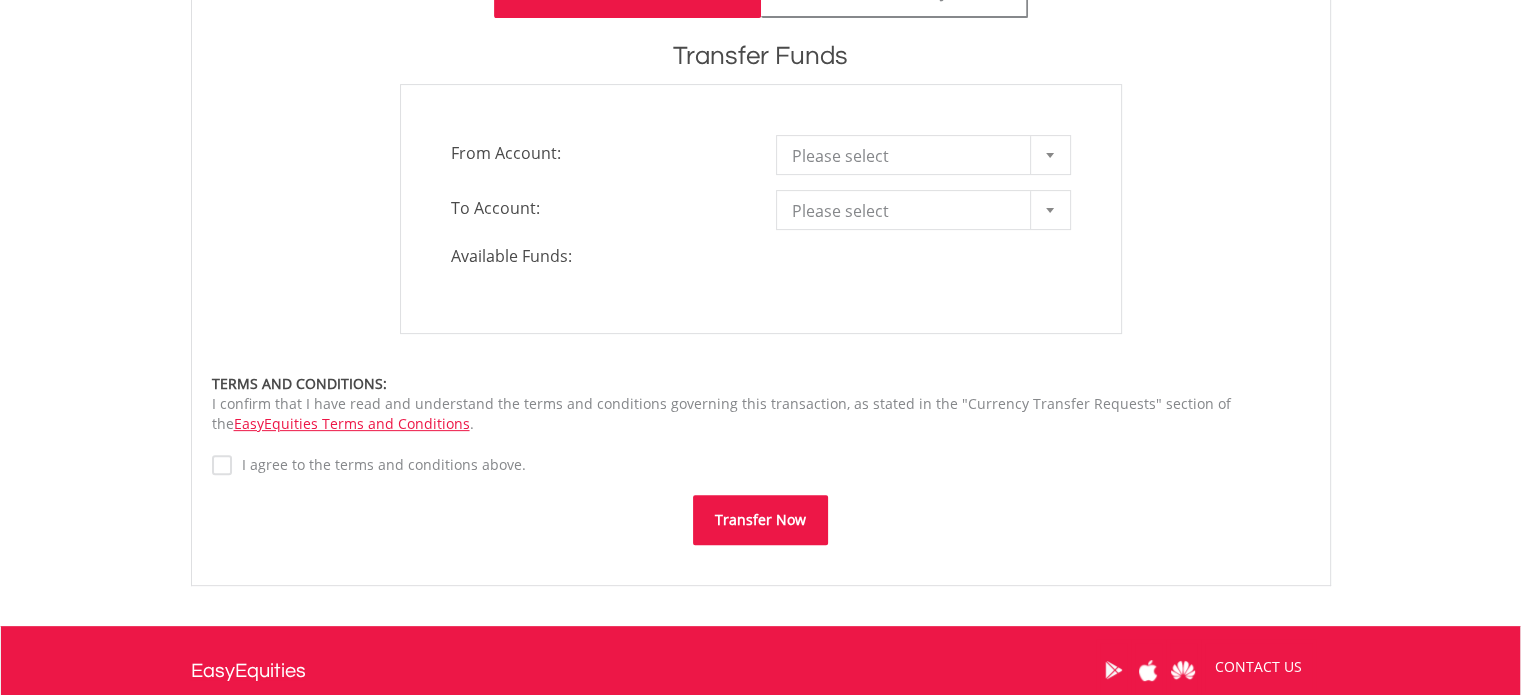 scroll, scrollTop: 600, scrollLeft: 0, axis: vertical 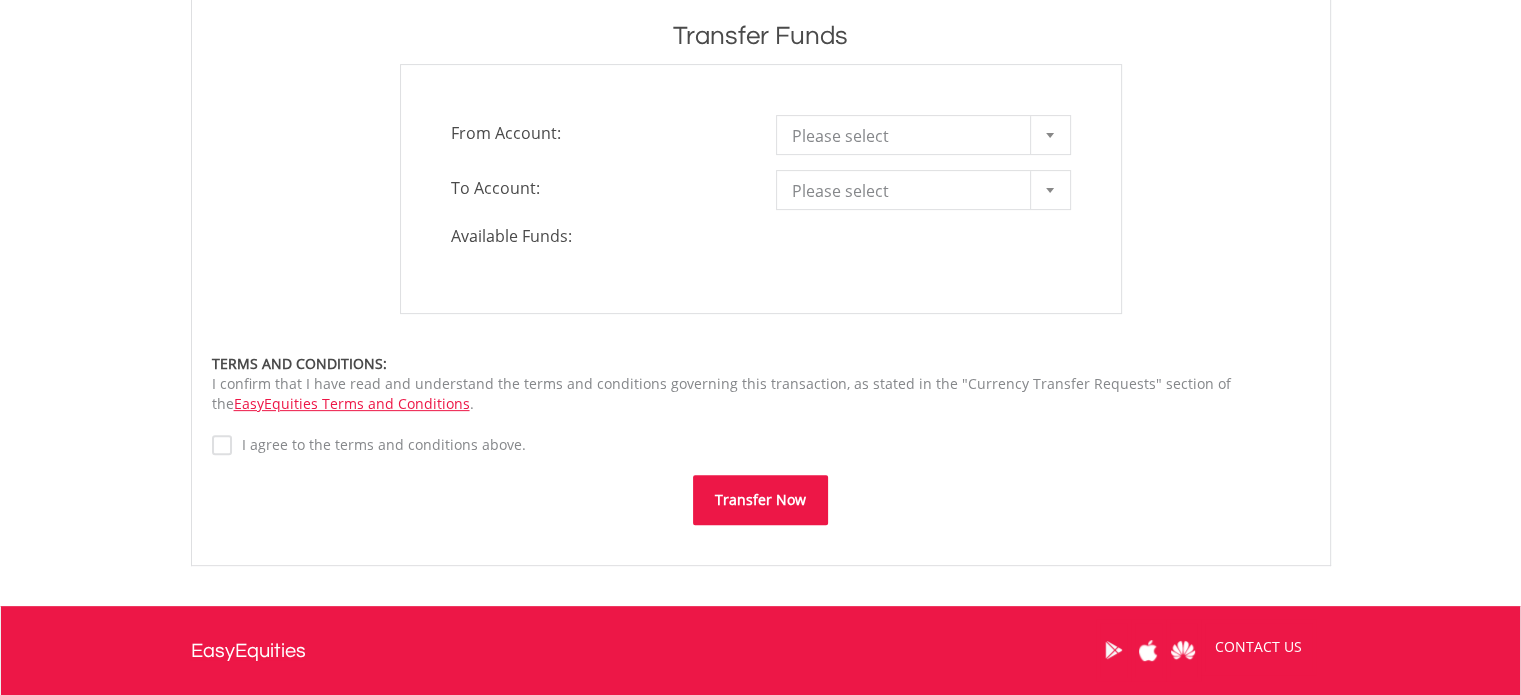 click at bounding box center (1050, 135) 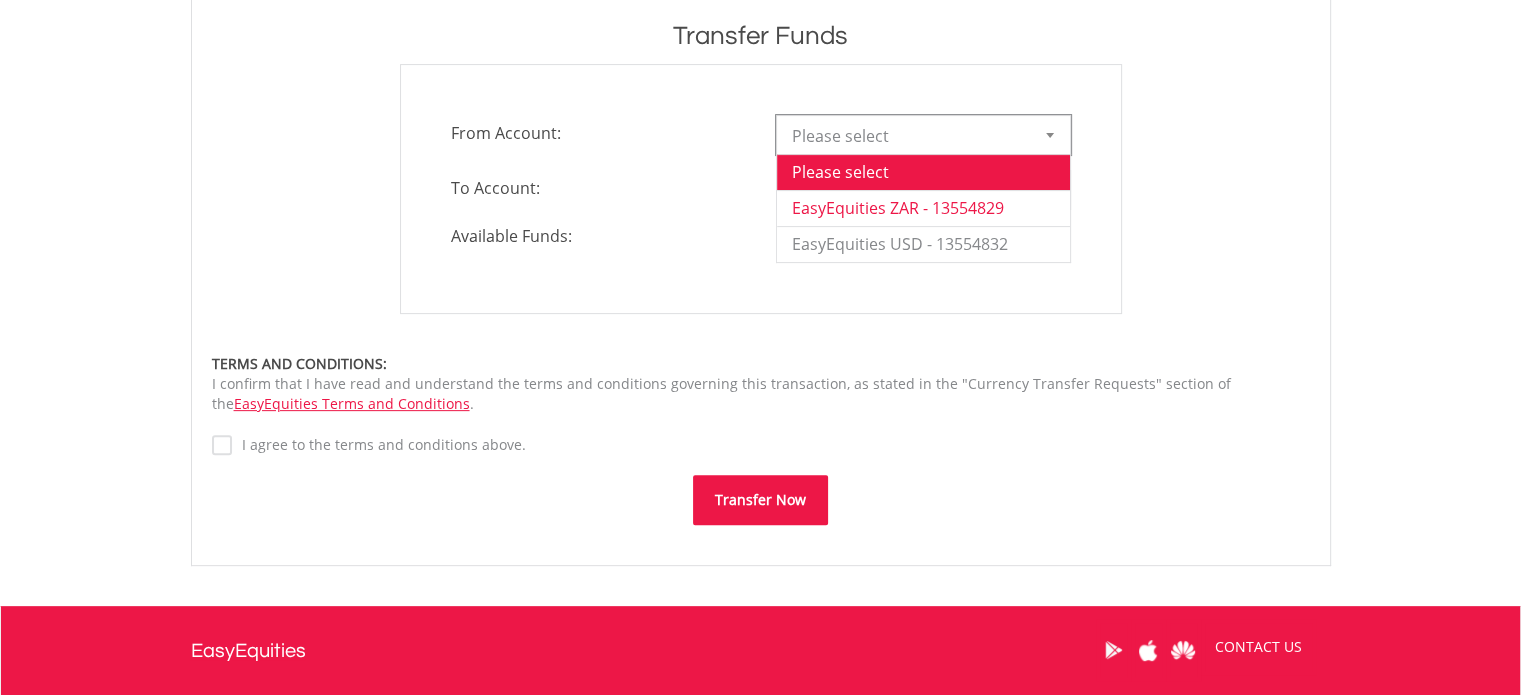 click on "EasyEquities ZAR - 13554829" at bounding box center (923, 208) 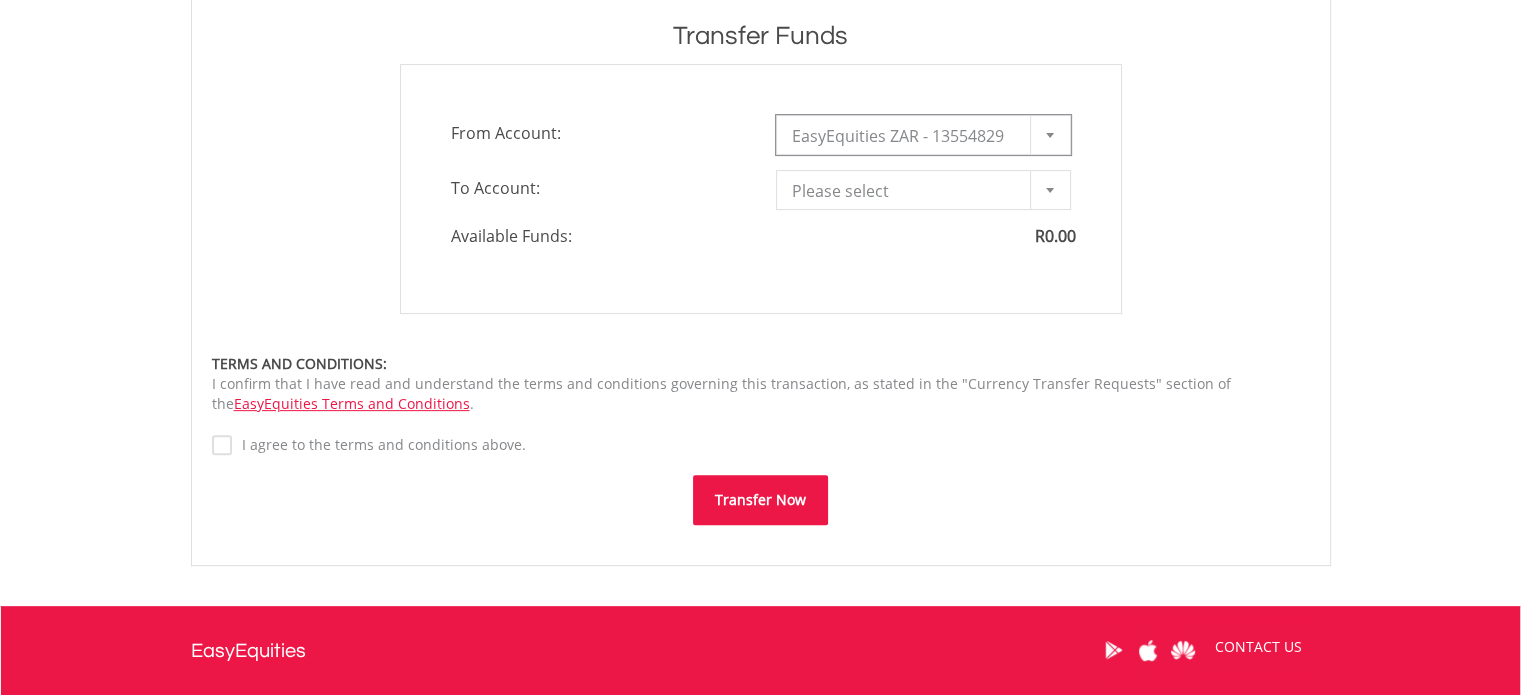 click at bounding box center (1050, 190) 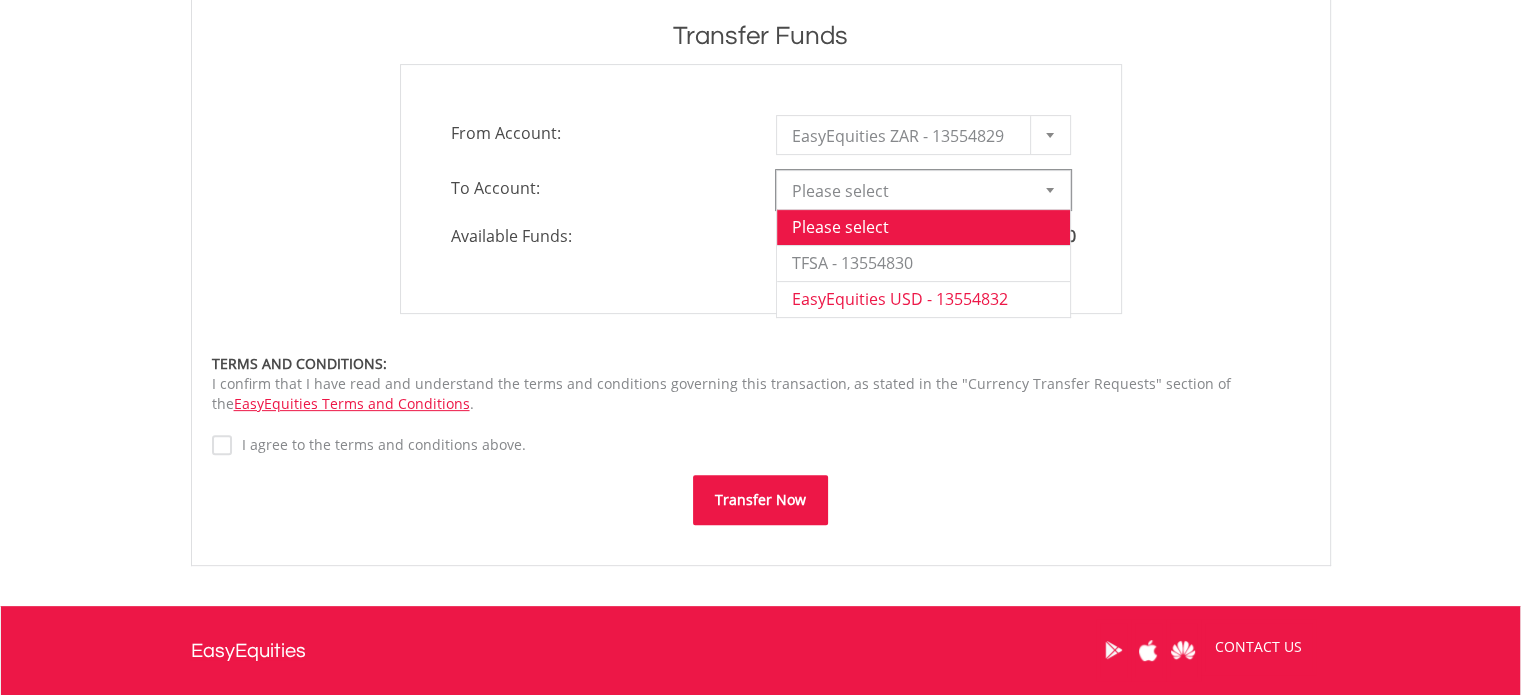 click on "EasyEquities USD - 13554832" at bounding box center [923, 299] 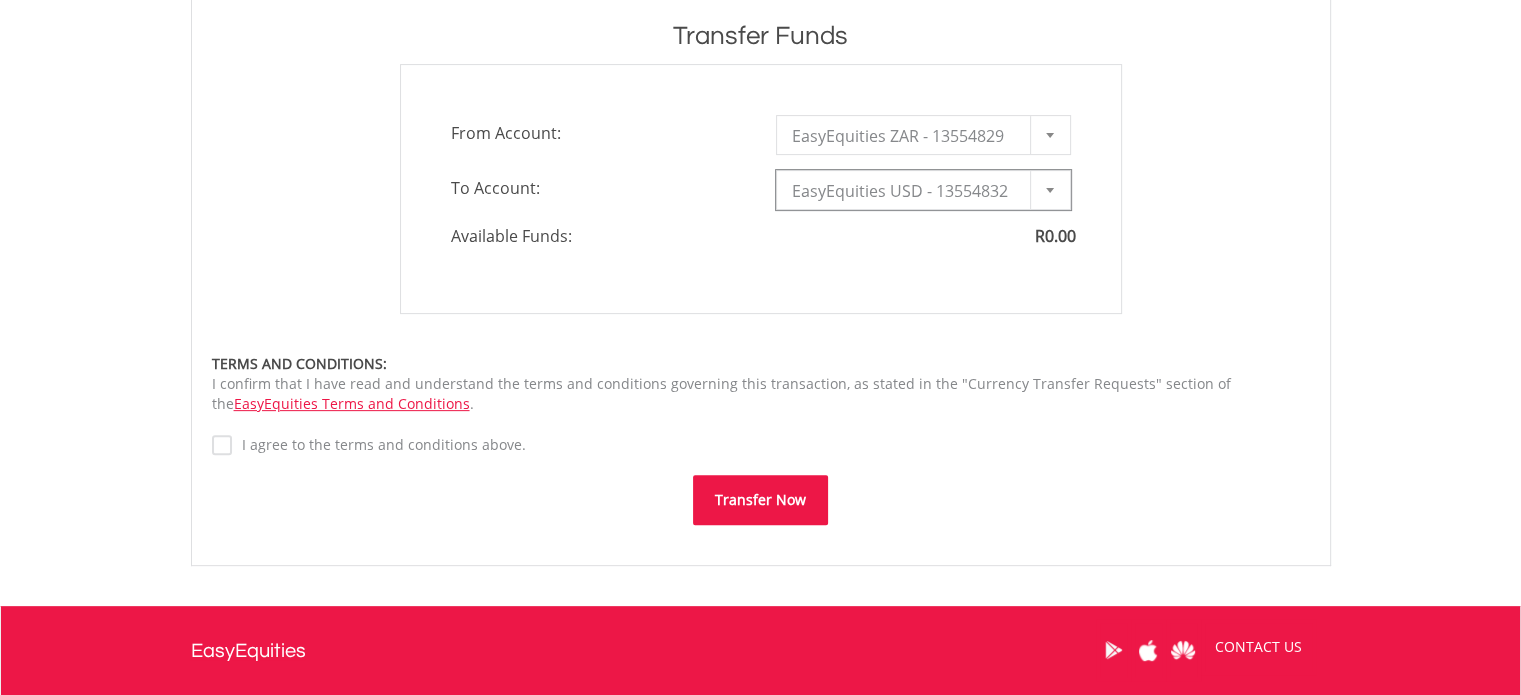 type on "*" 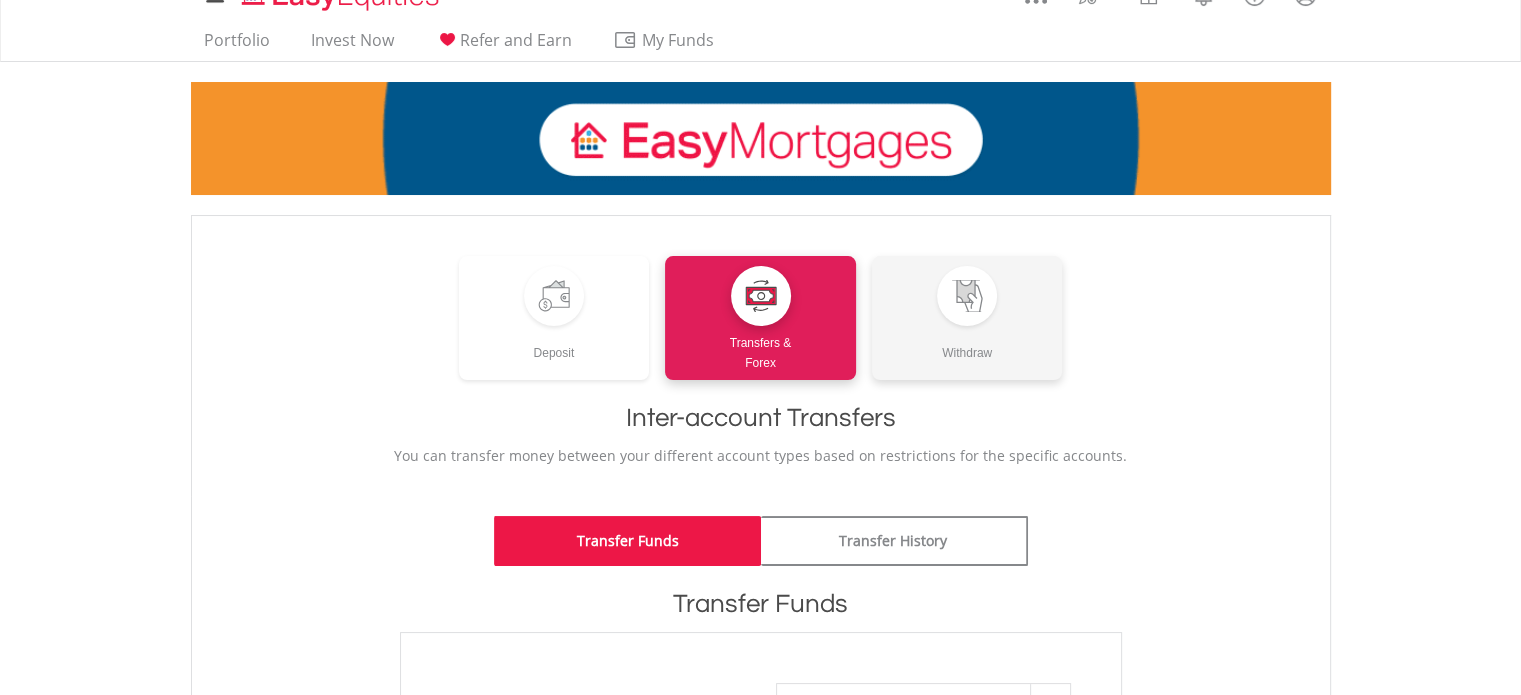 scroll, scrollTop: 0, scrollLeft: 0, axis: both 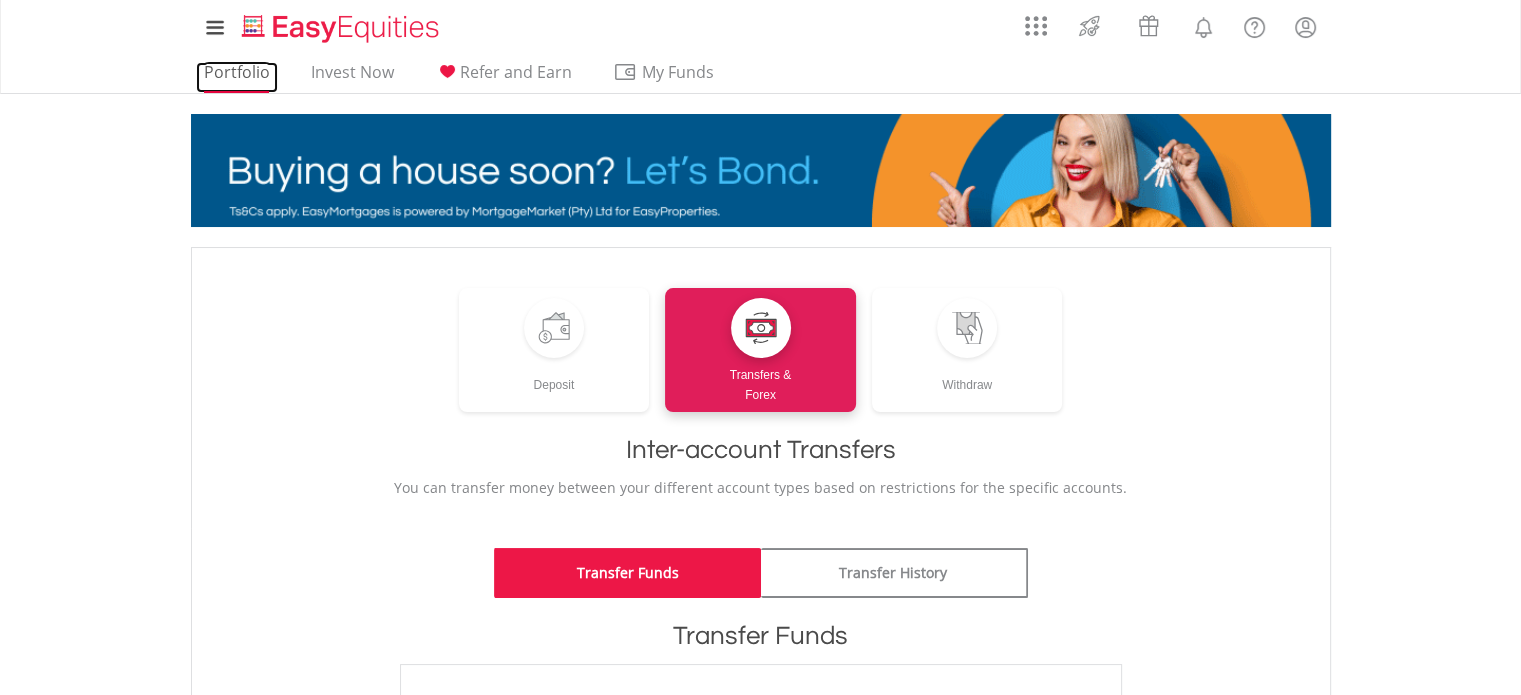 click on "Portfolio" at bounding box center (237, 77) 